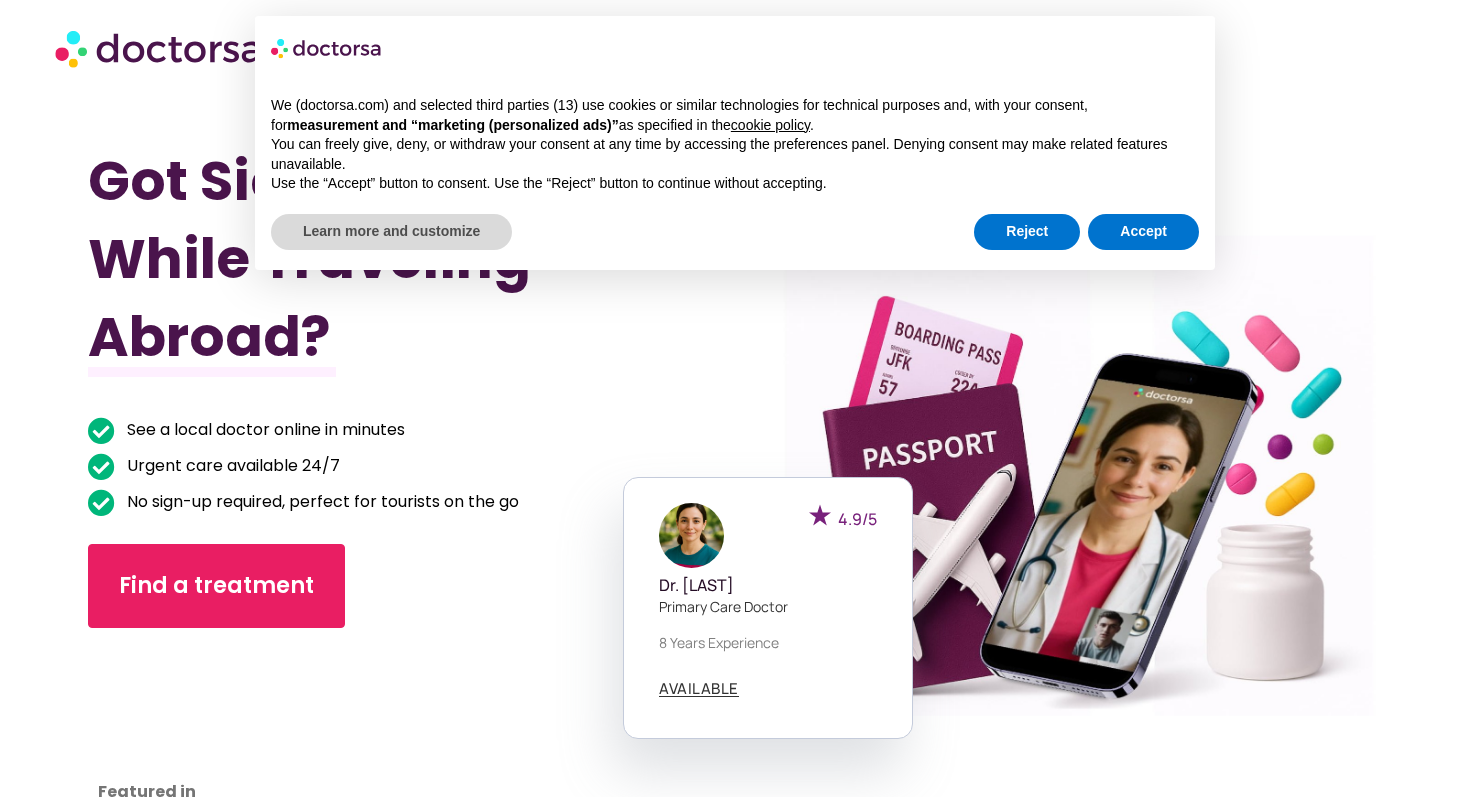 scroll, scrollTop: 0, scrollLeft: 0, axis: both 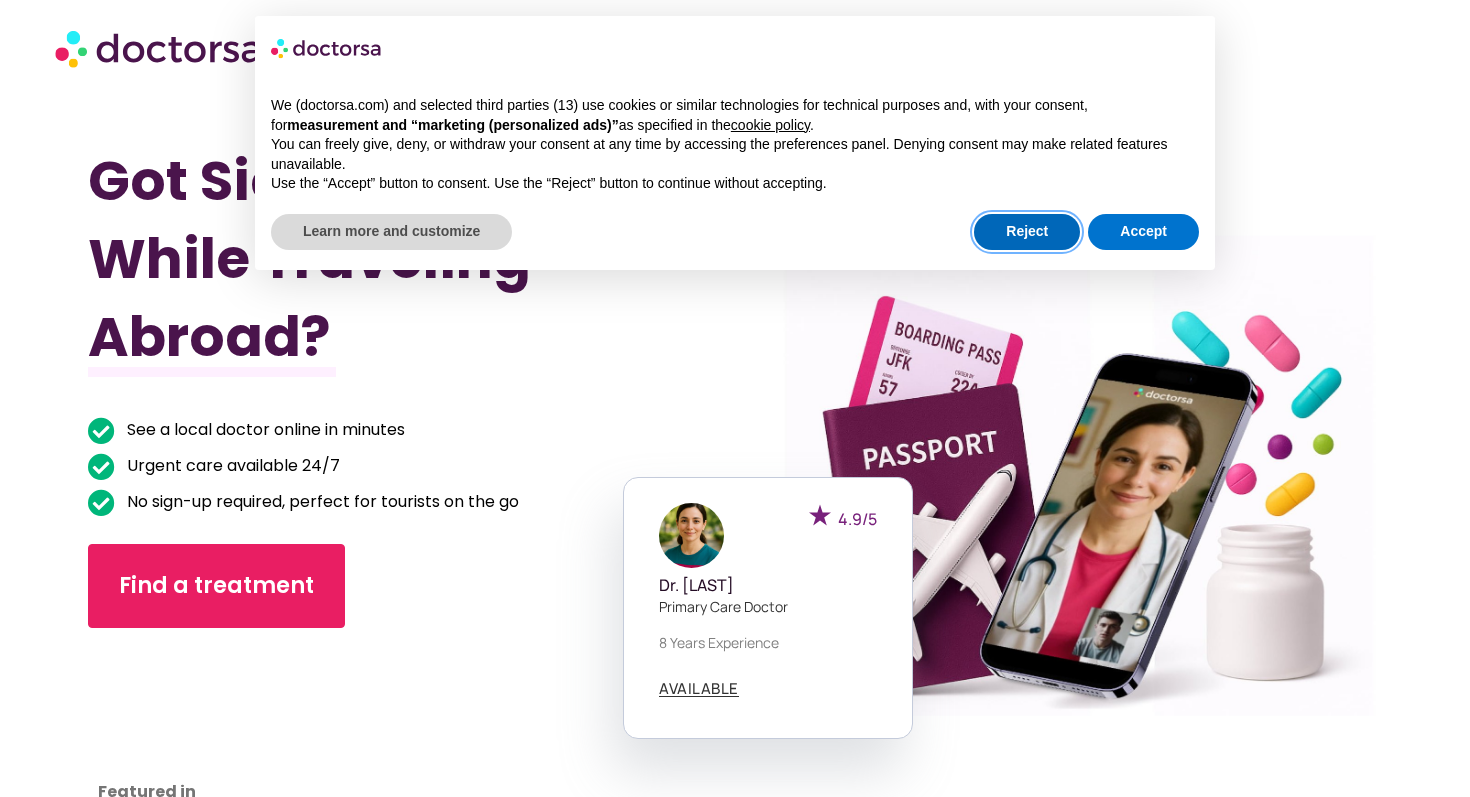 click on "Reject" at bounding box center (1027, 232) 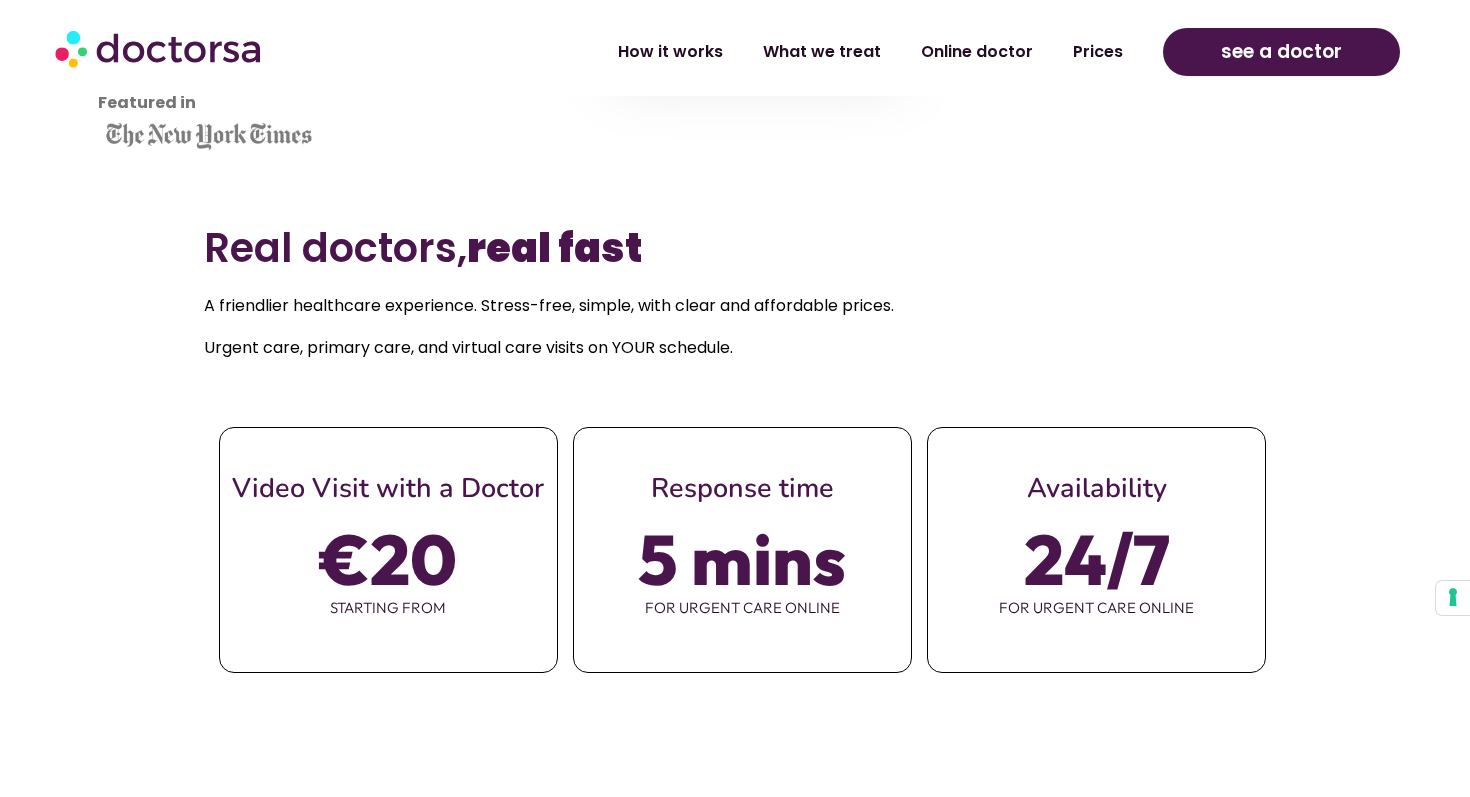 scroll, scrollTop: 691, scrollLeft: 0, axis: vertical 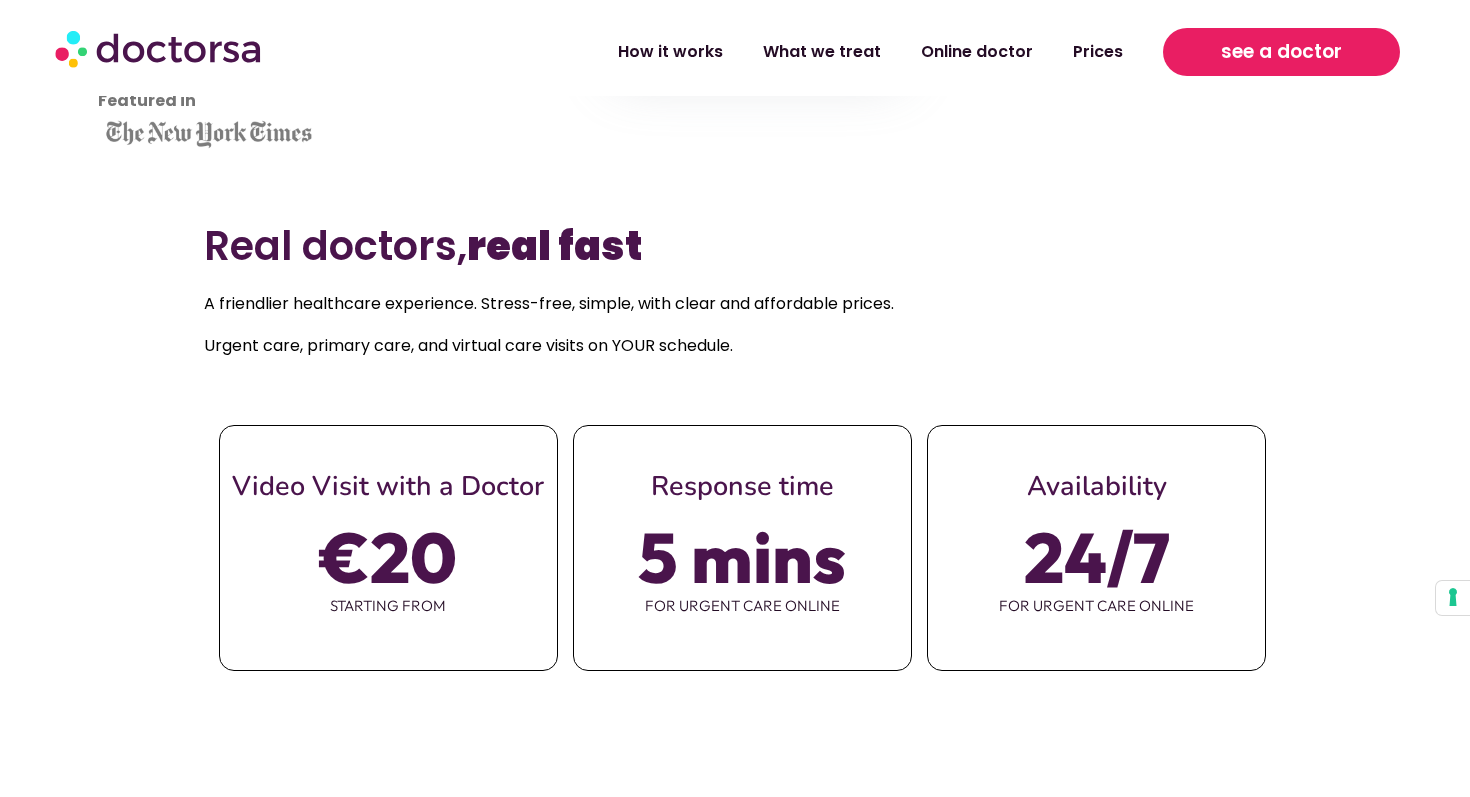 click on "see a doctor" at bounding box center (1281, 52) 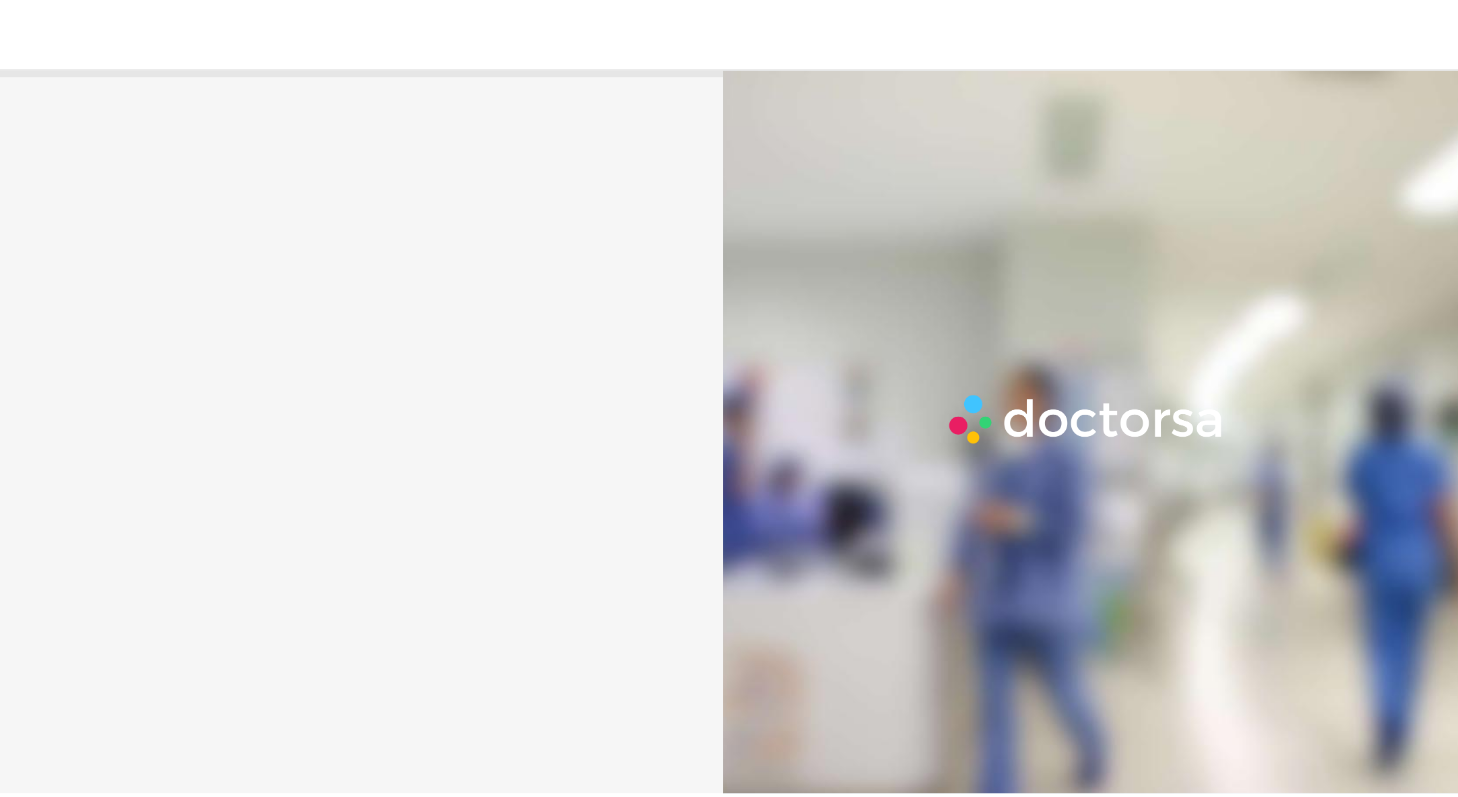 scroll, scrollTop: 0, scrollLeft: 0, axis: both 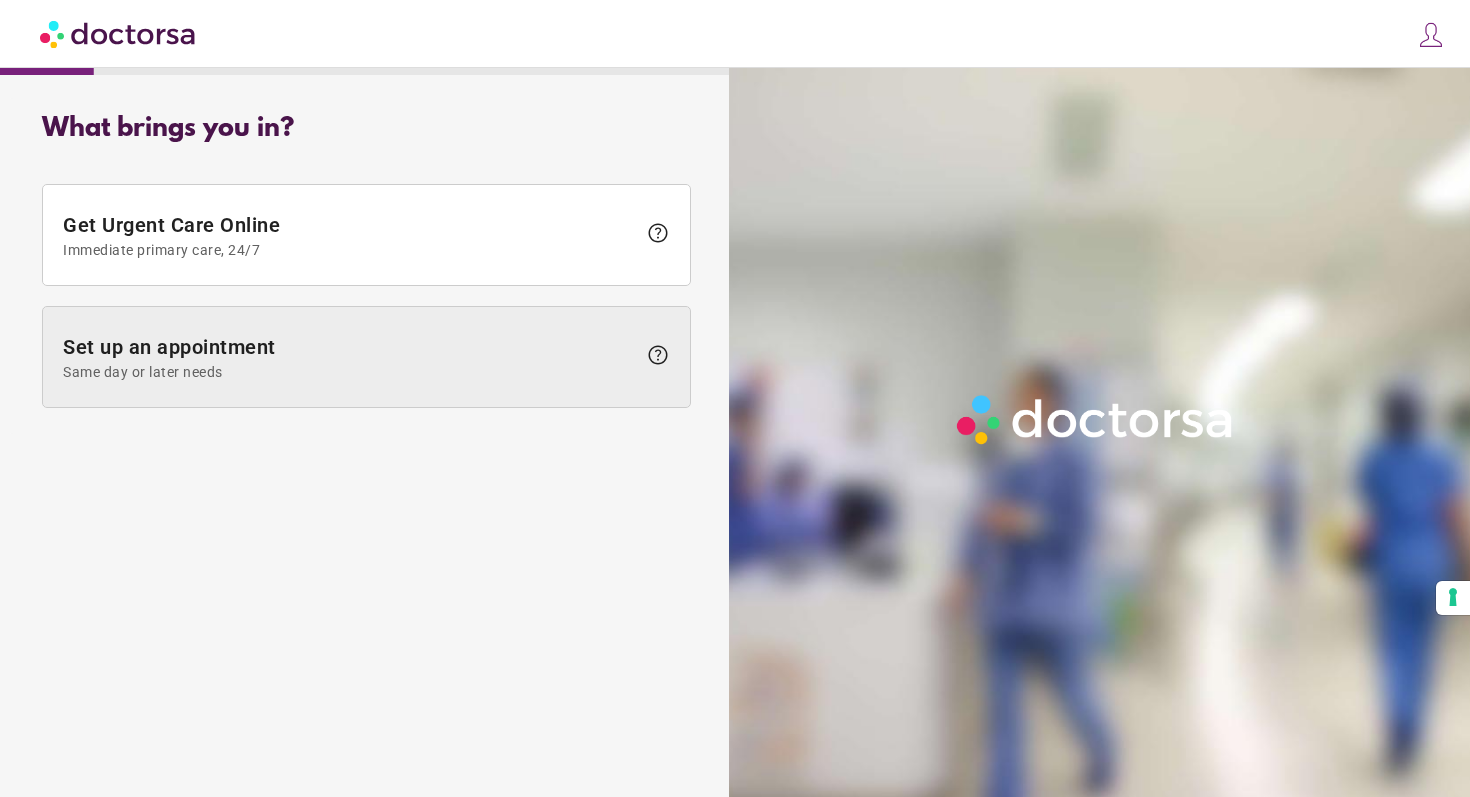 click on "Same day or later needs" at bounding box center (349, 372) 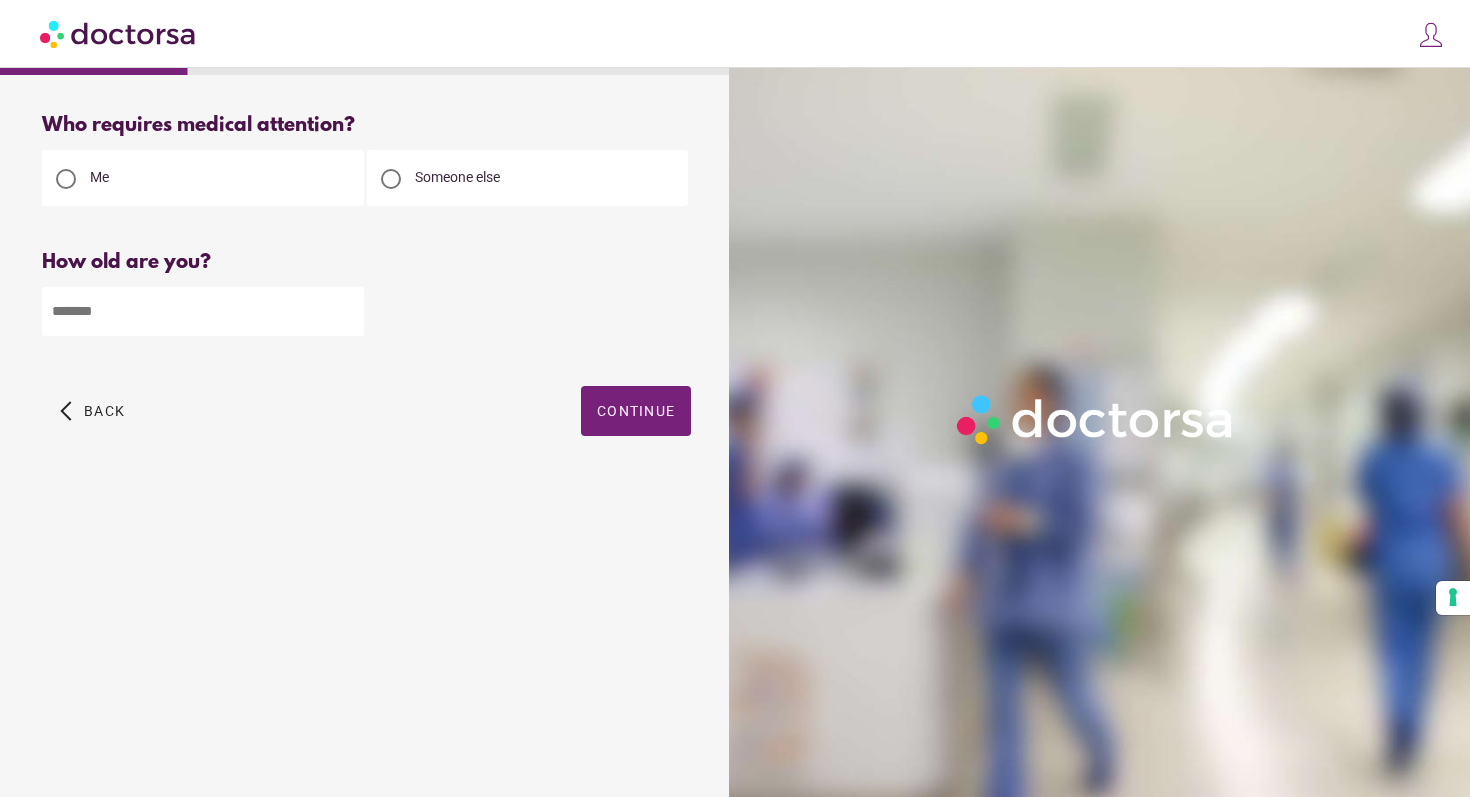 click at bounding box center (203, 311) 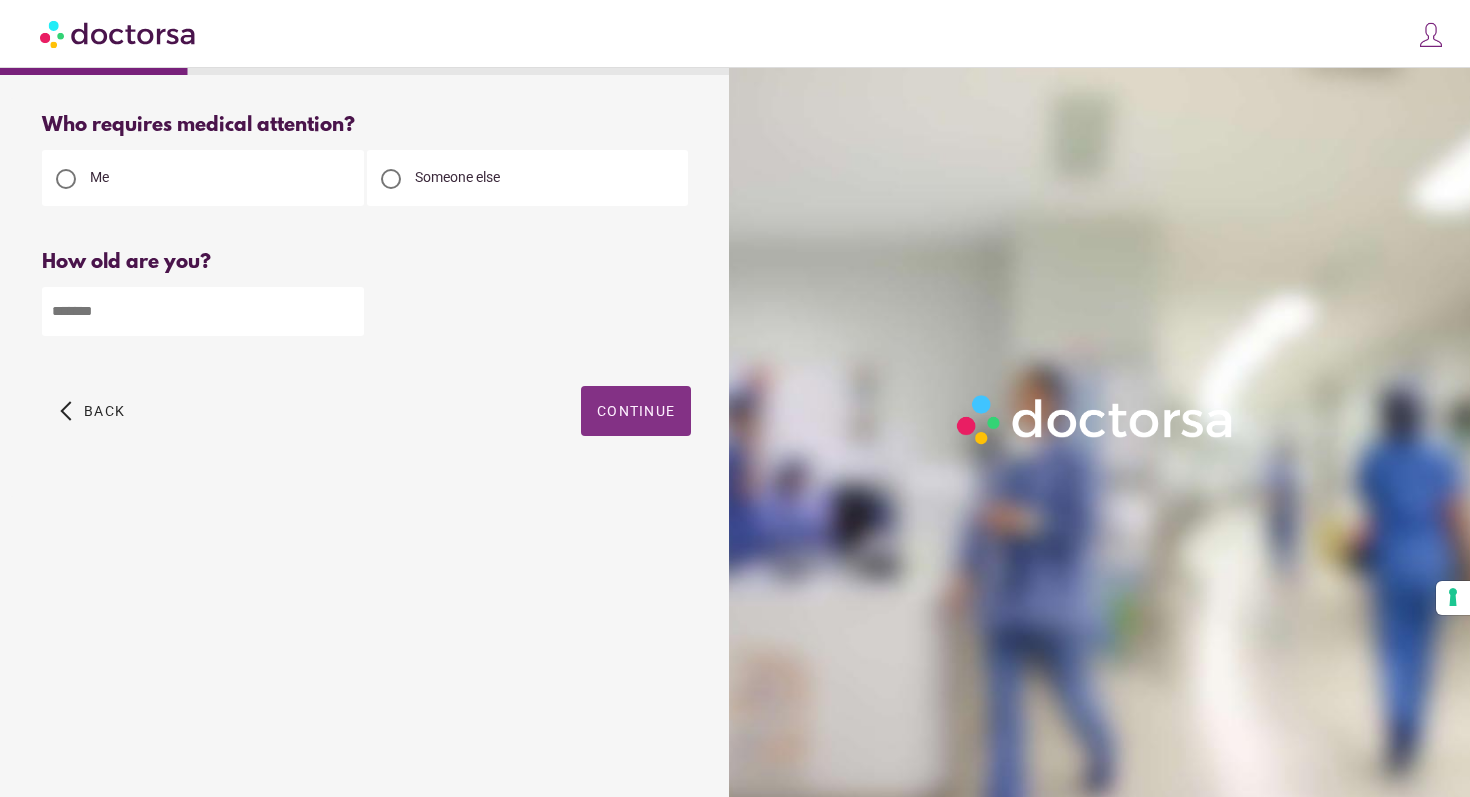 type on "**" 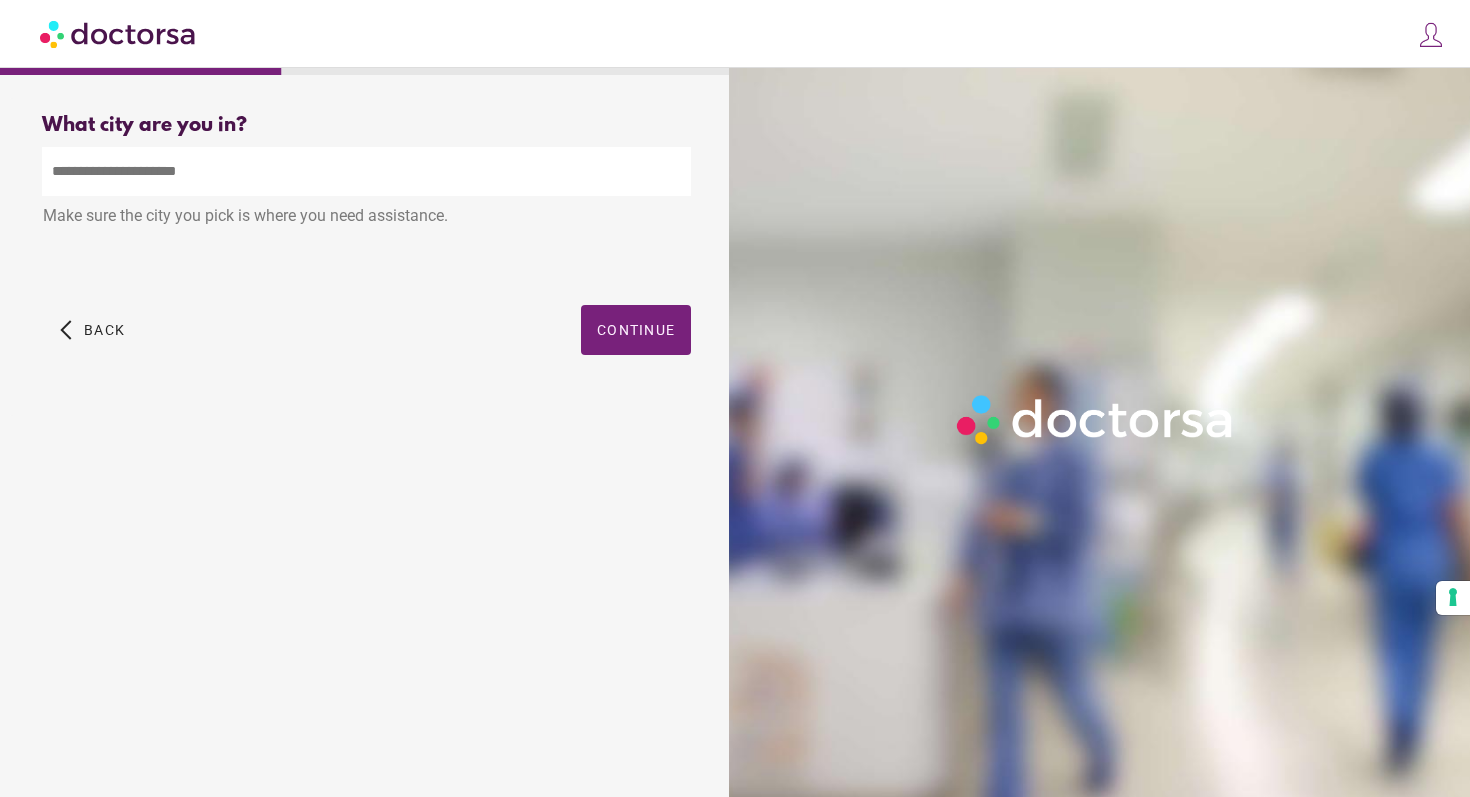click at bounding box center (366, 171) 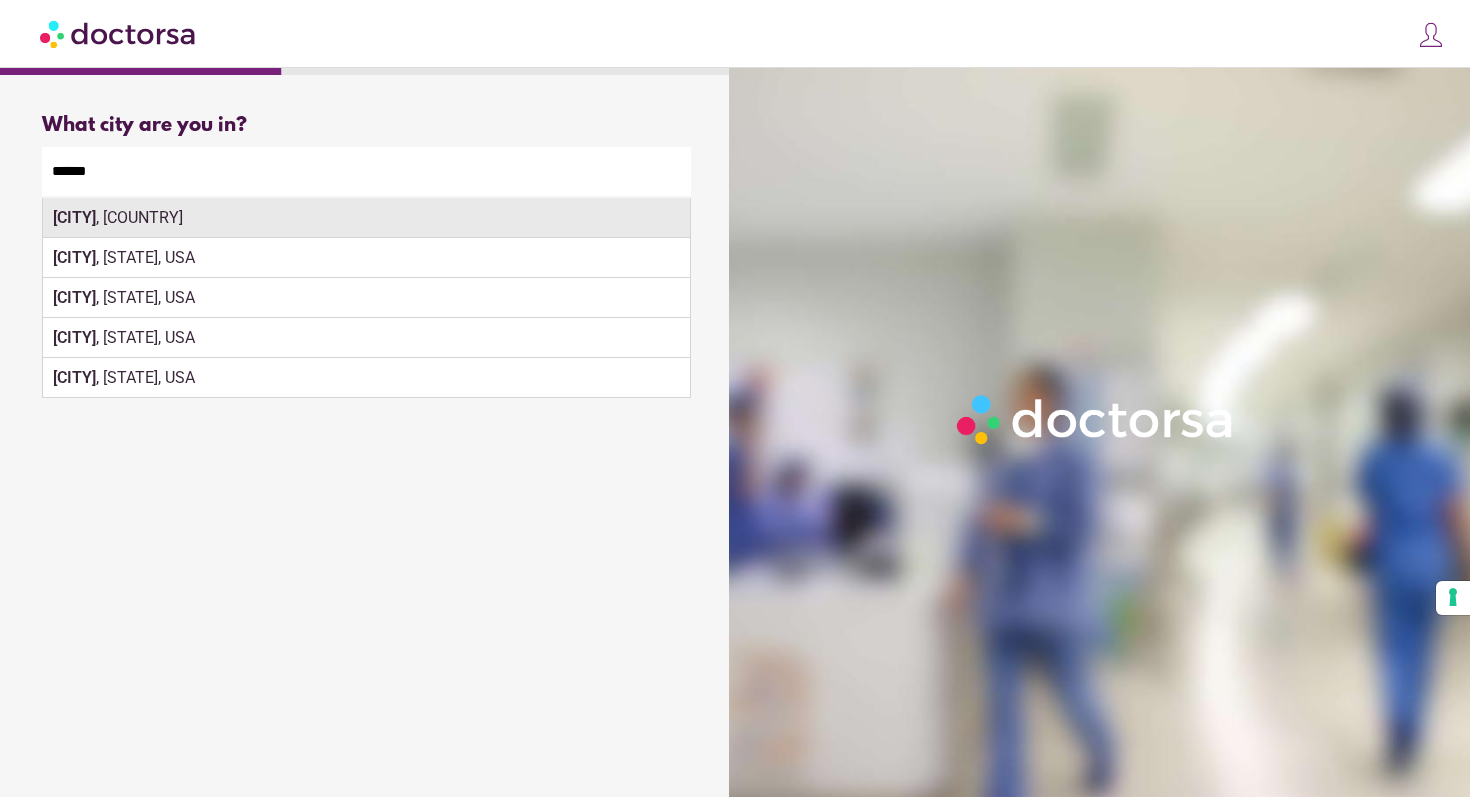 click on "Lisbon , Portugal" at bounding box center [366, 218] 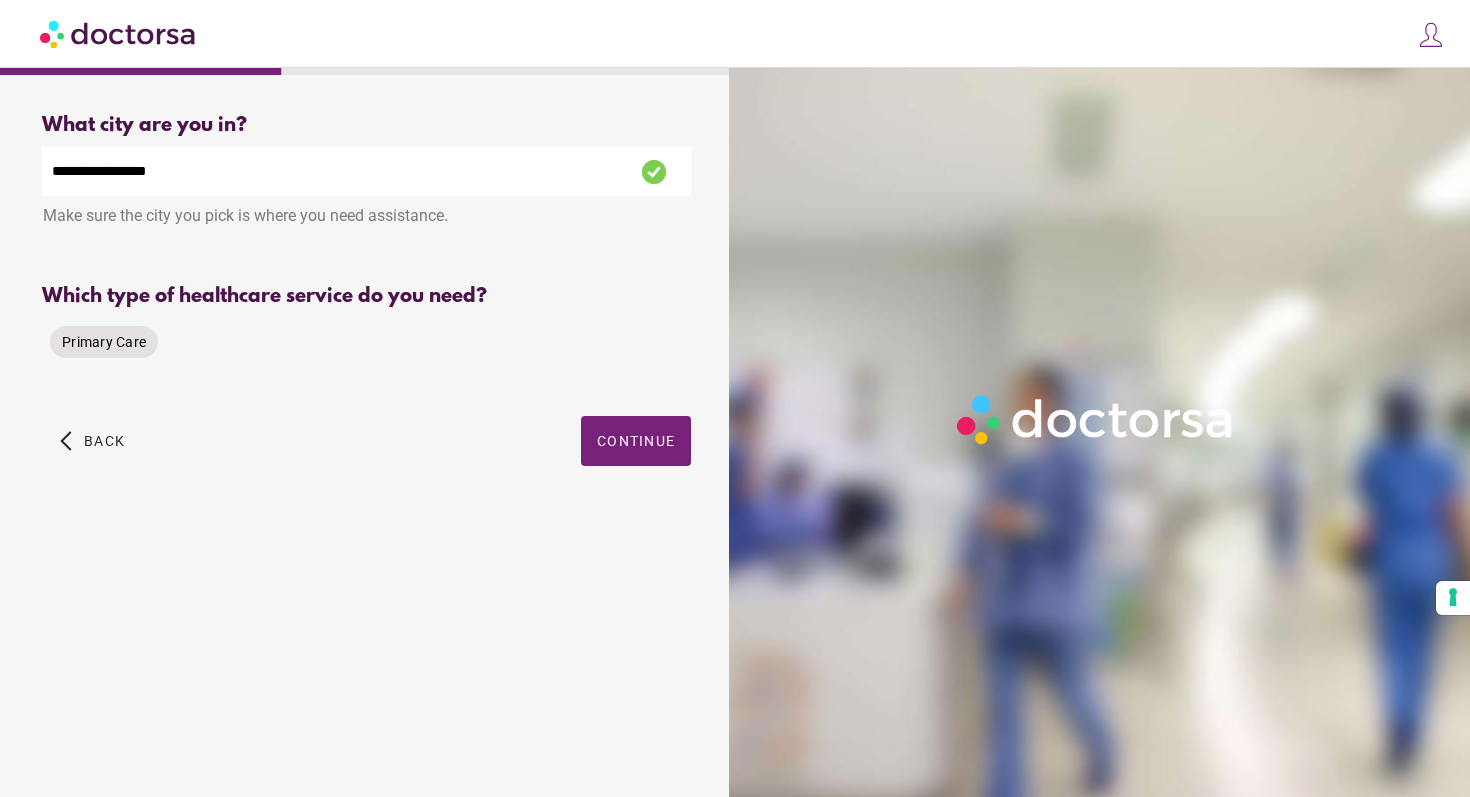 click on "Primary Care" at bounding box center (104, 342) 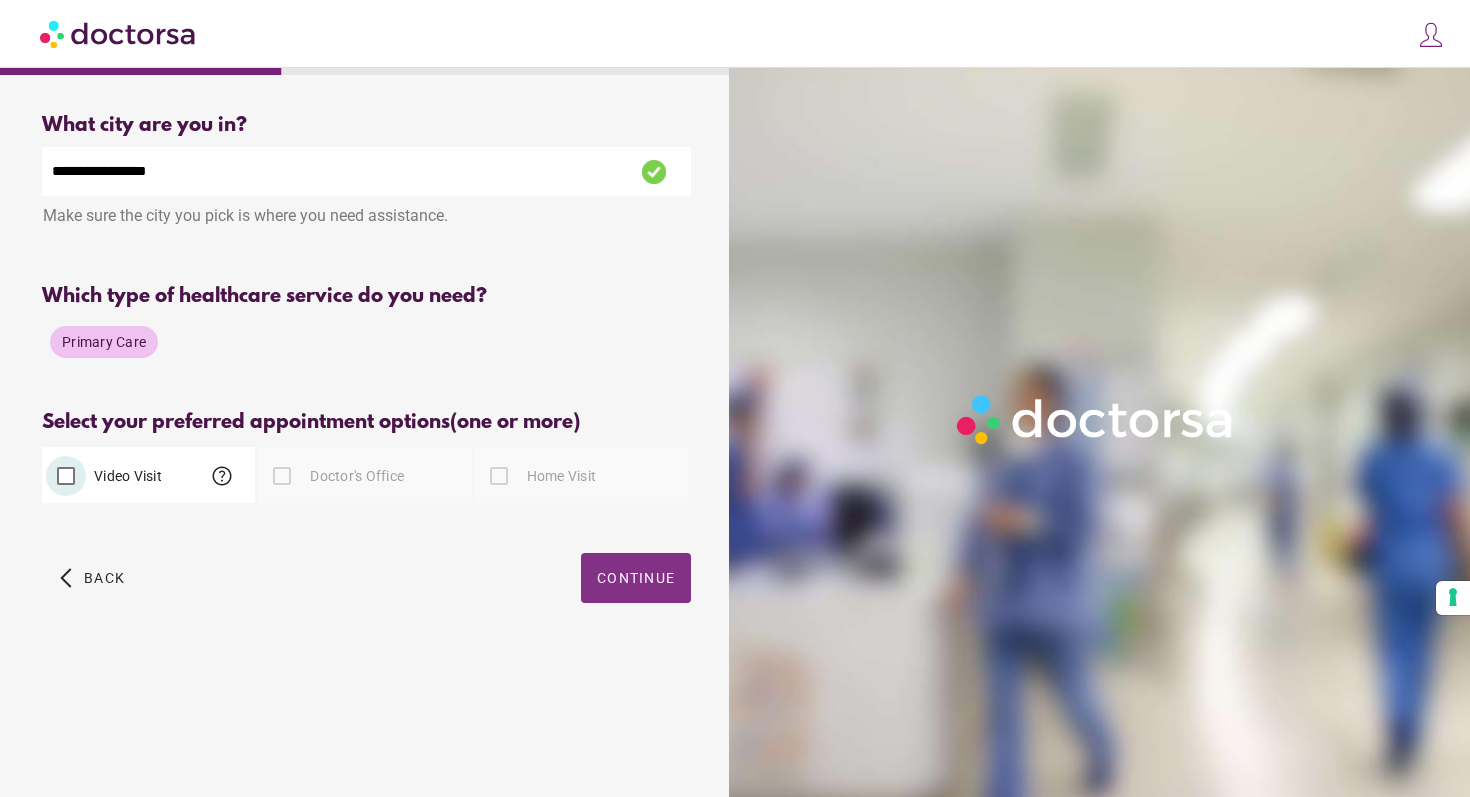 click on "Continue" at bounding box center [636, 578] 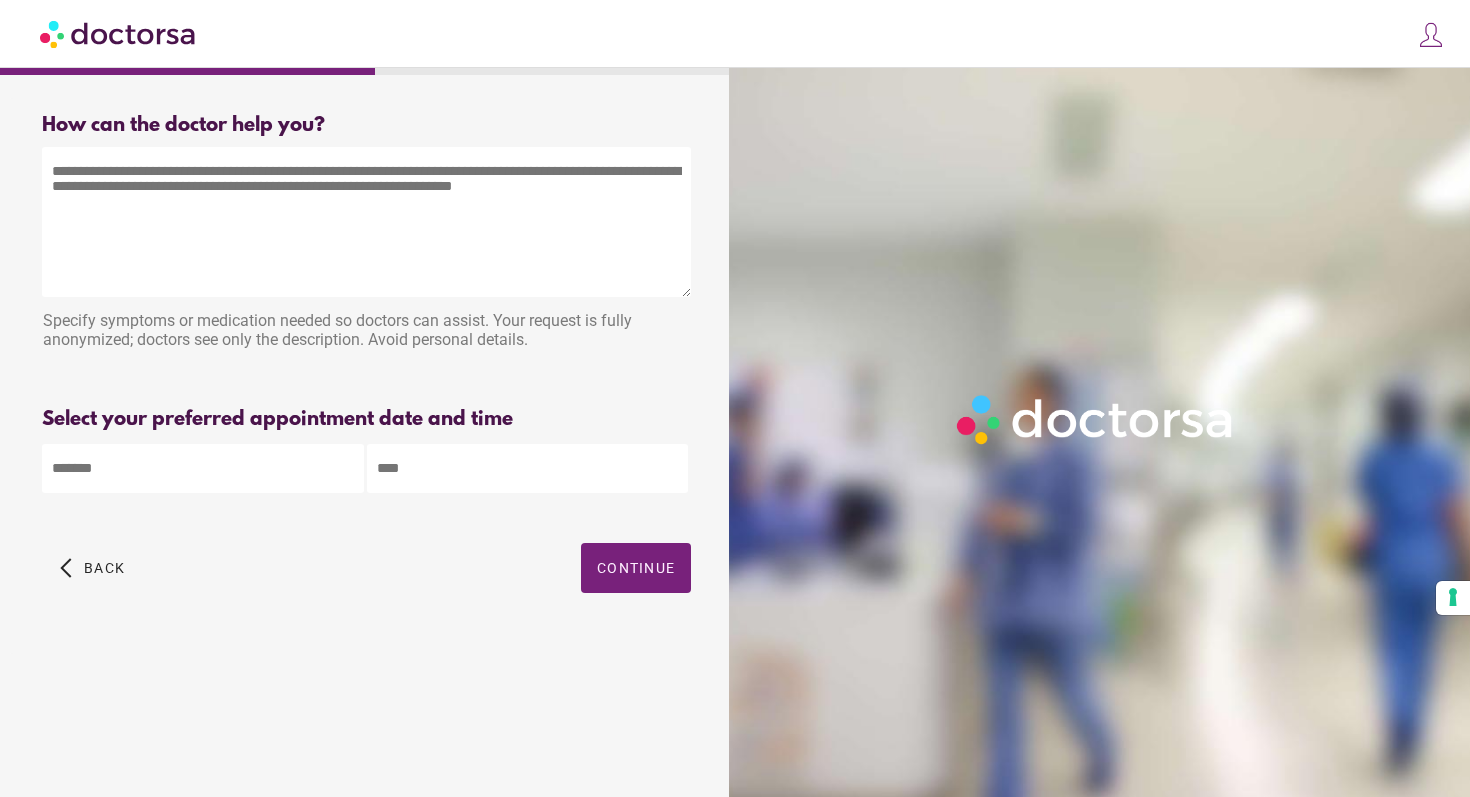 click at bounding box center [366, 222] 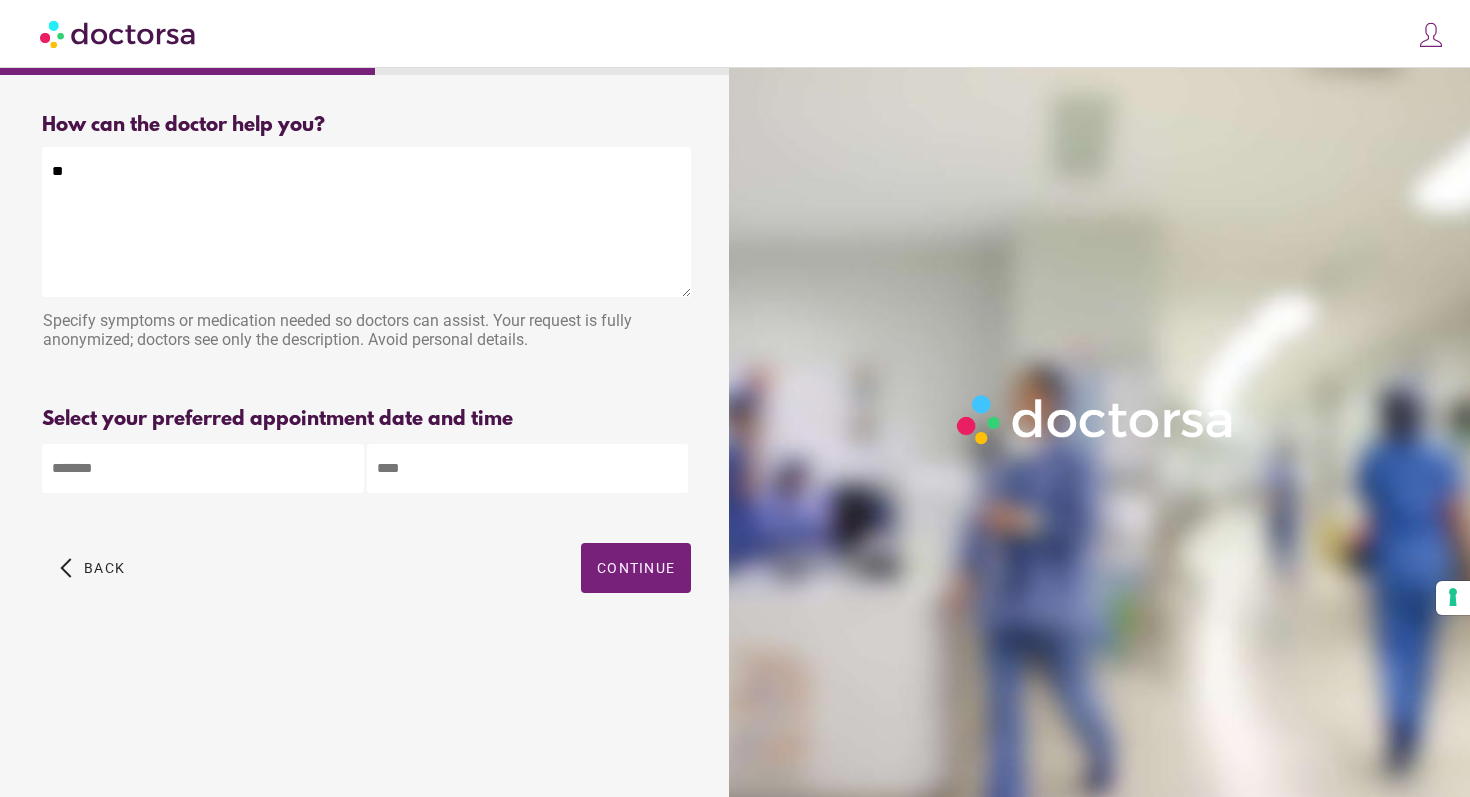 type on "*" 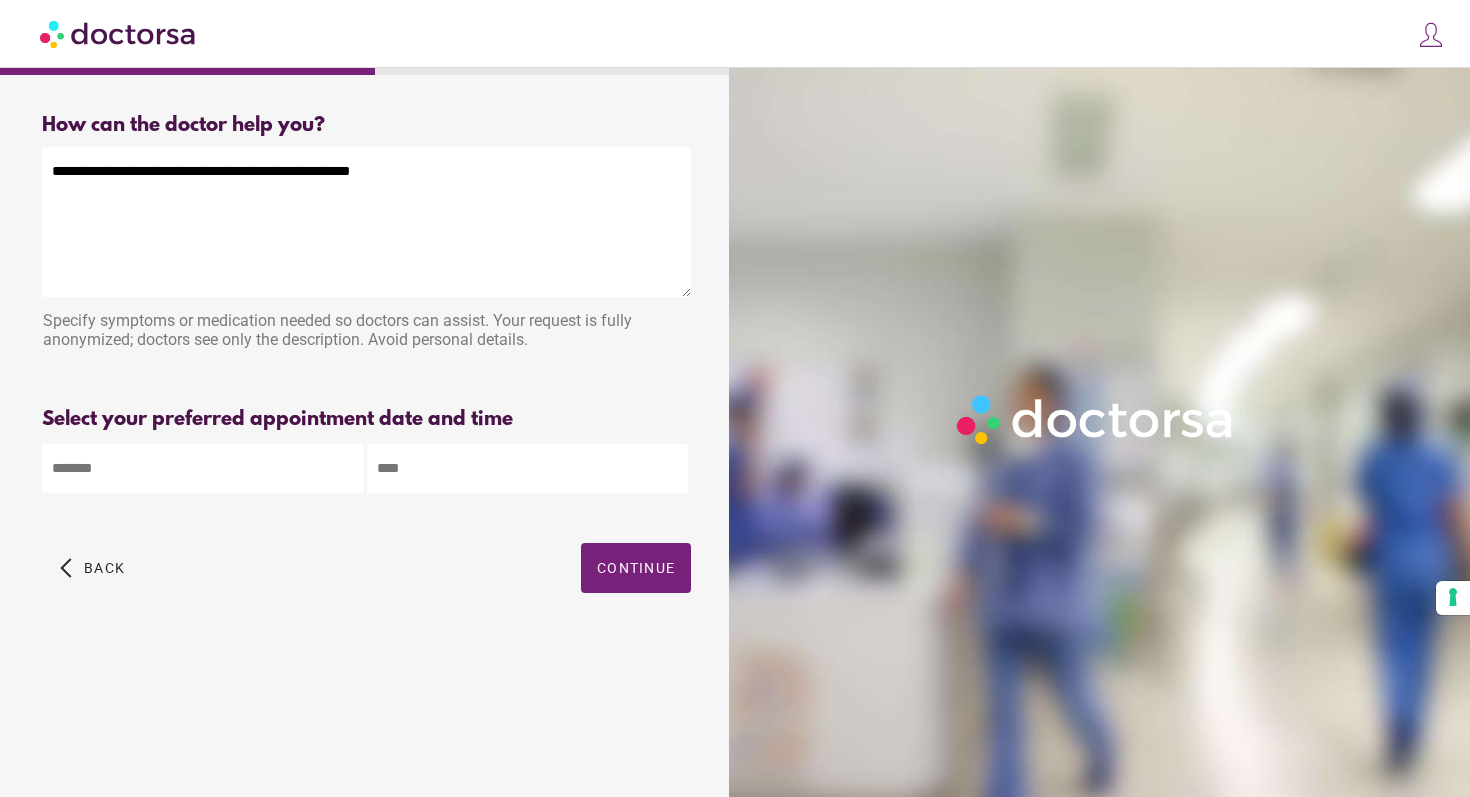 type on "**********" 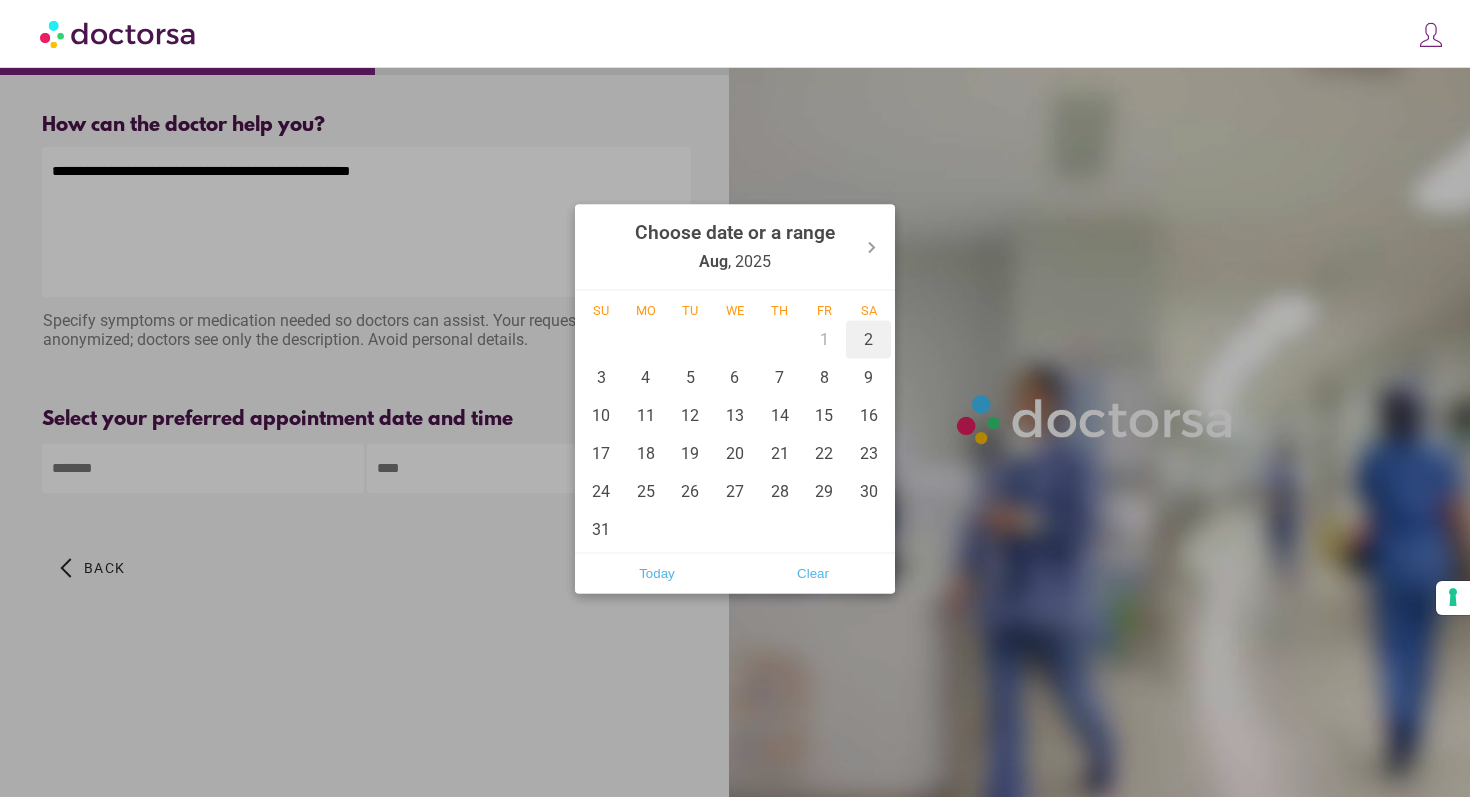 click on "2" at bounding box center [868, 339] 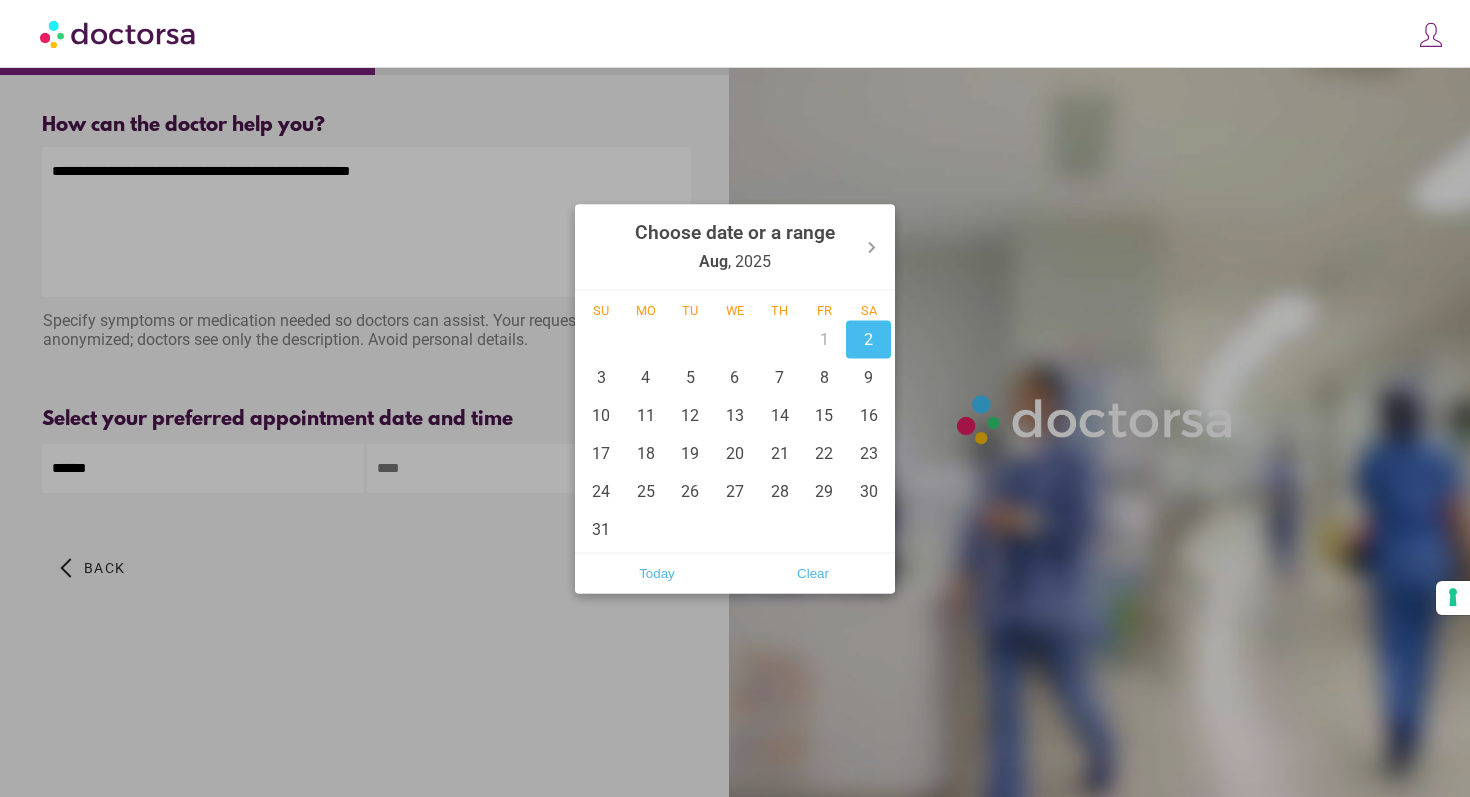 click on "2" at bounding box center [868, 339] 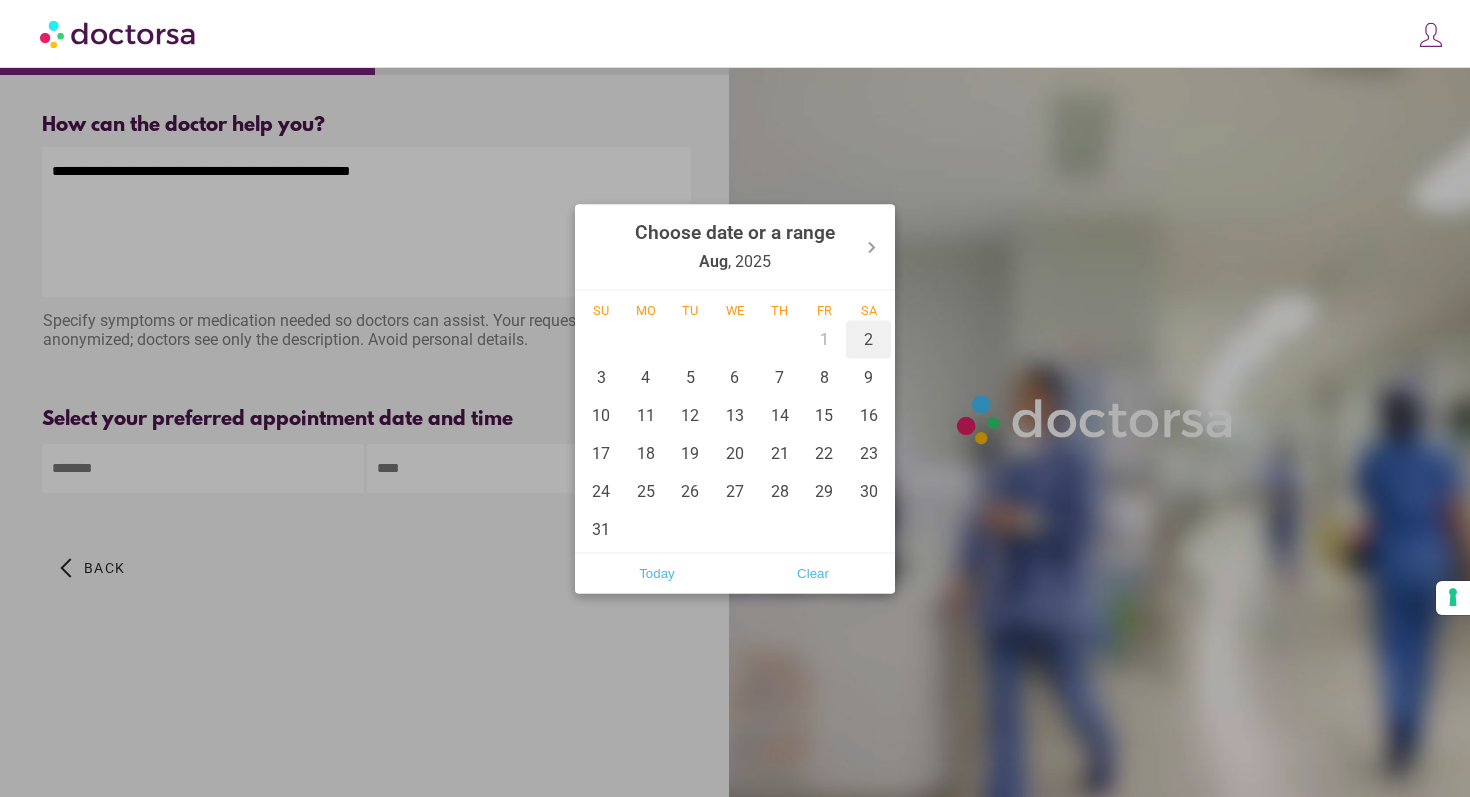click on "2" at bounding box center (868, 339) 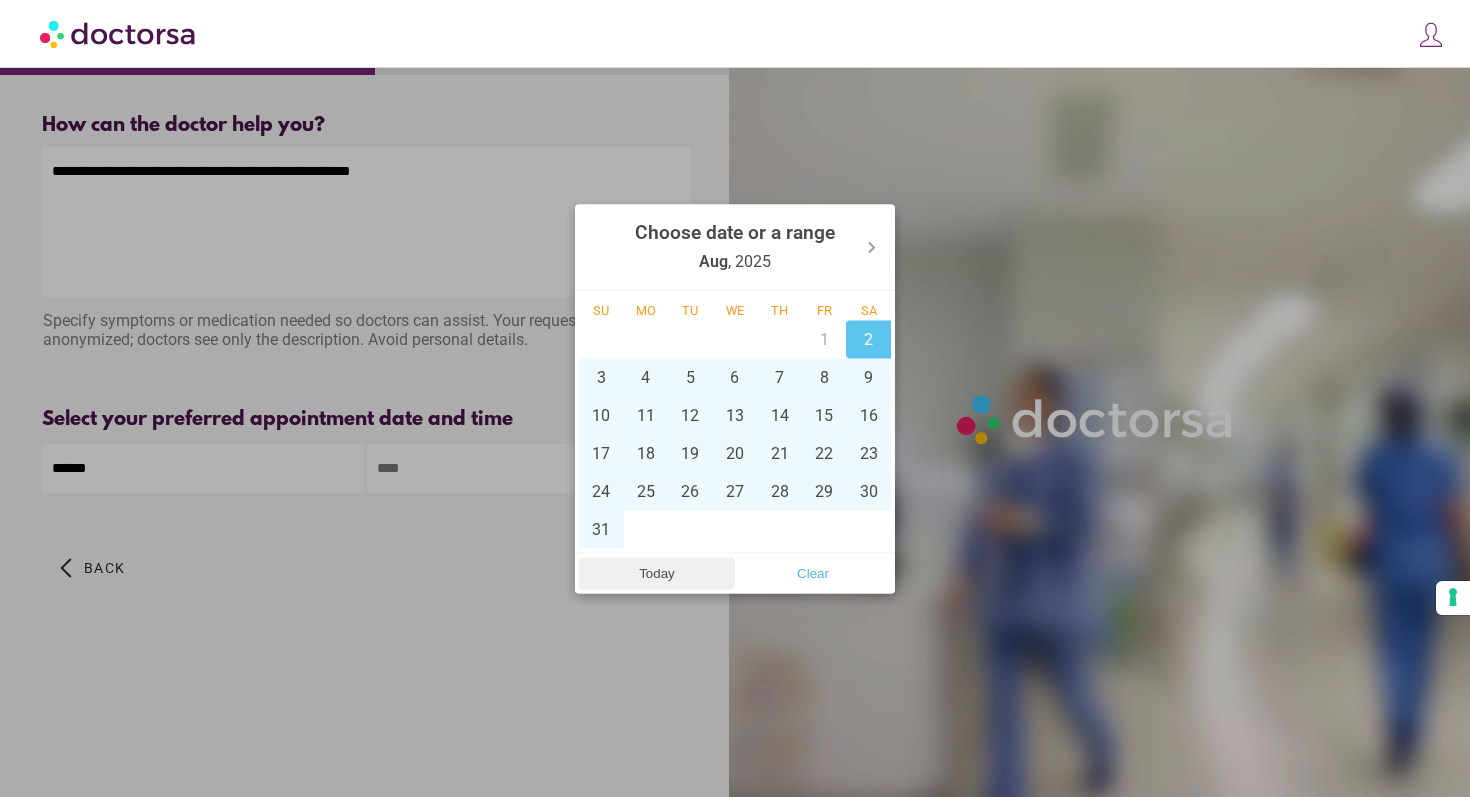 click on "Today" at bounding box center [657, 573] 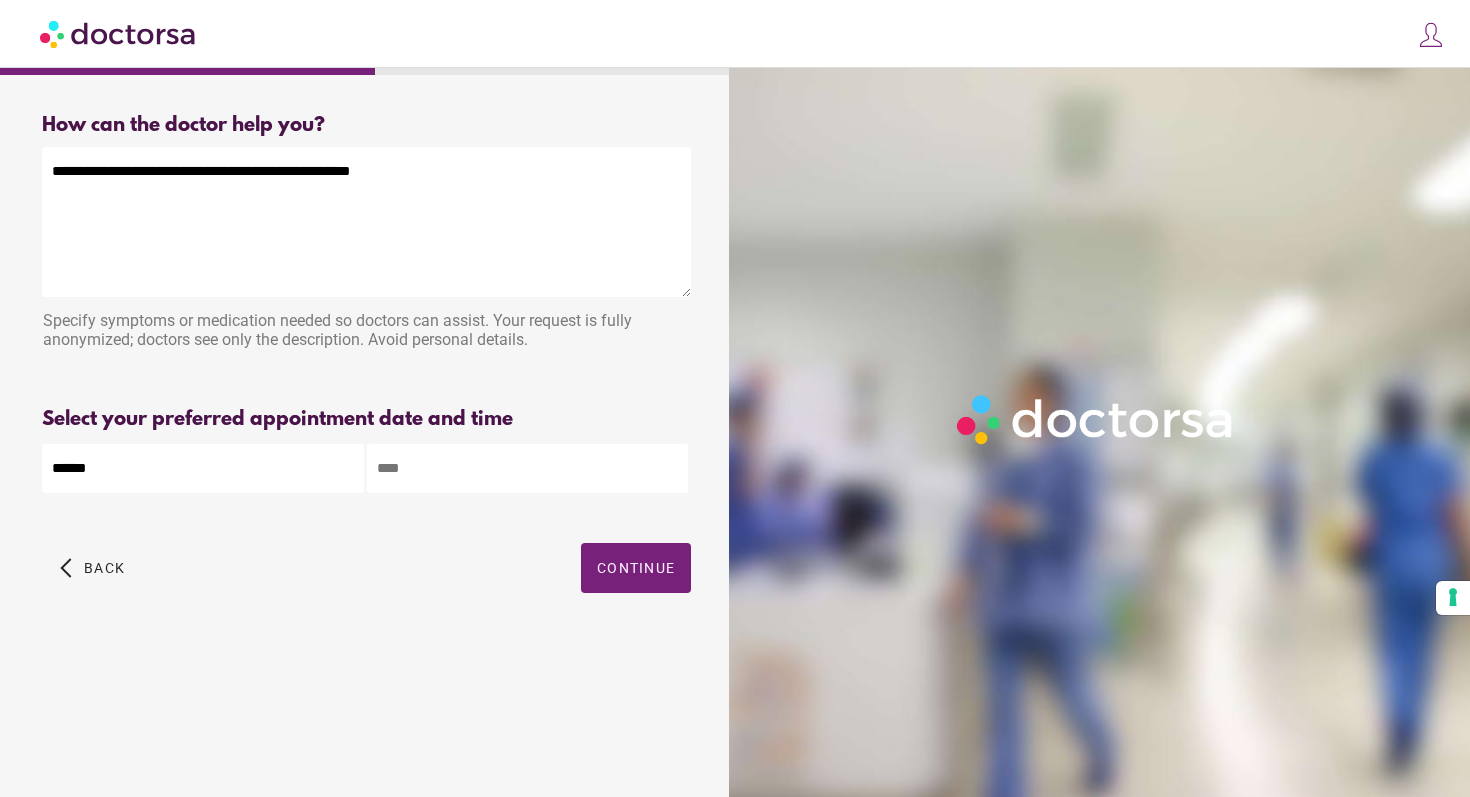 click at bounding box center [528, 468] 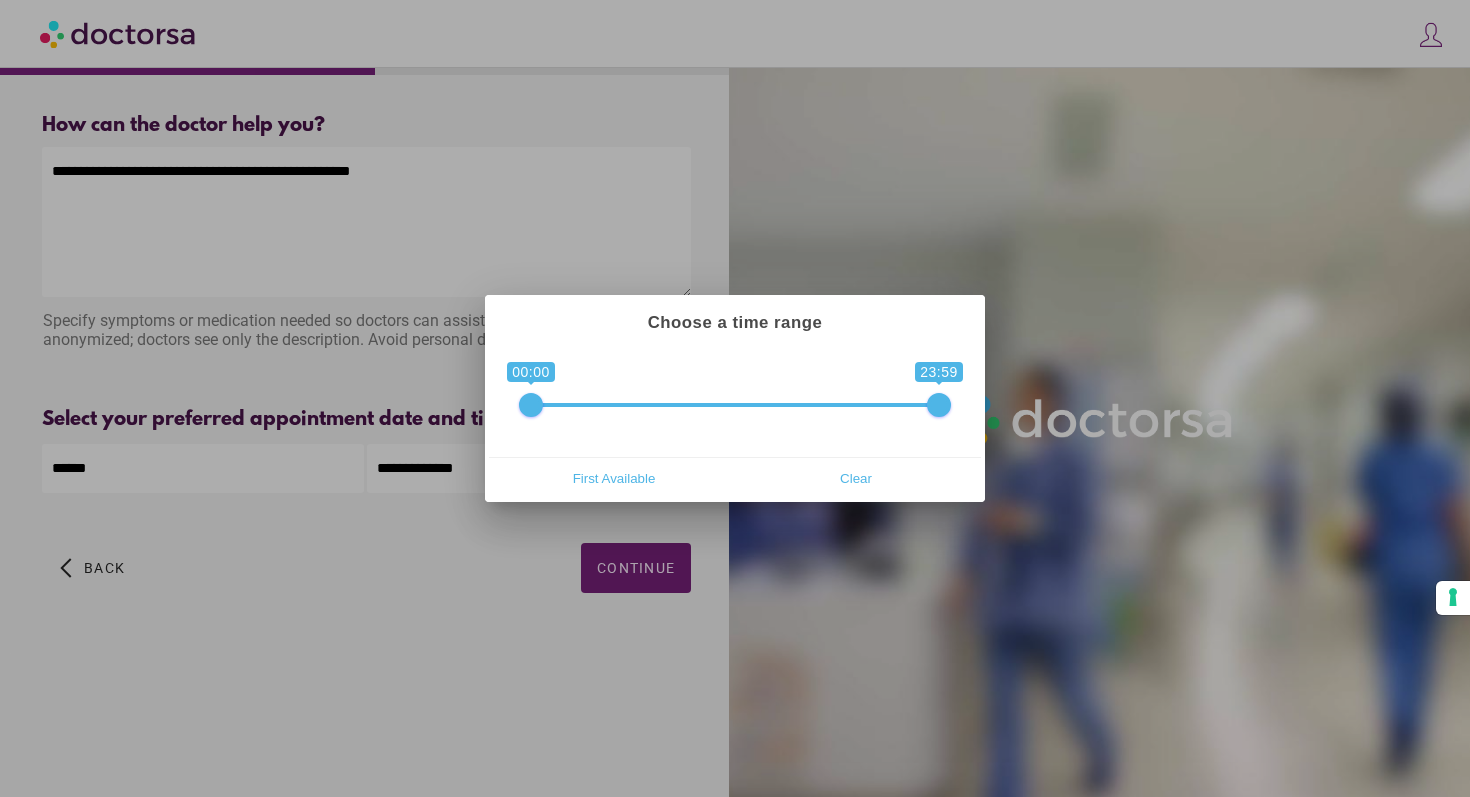 click at bounding box center [735, 398] 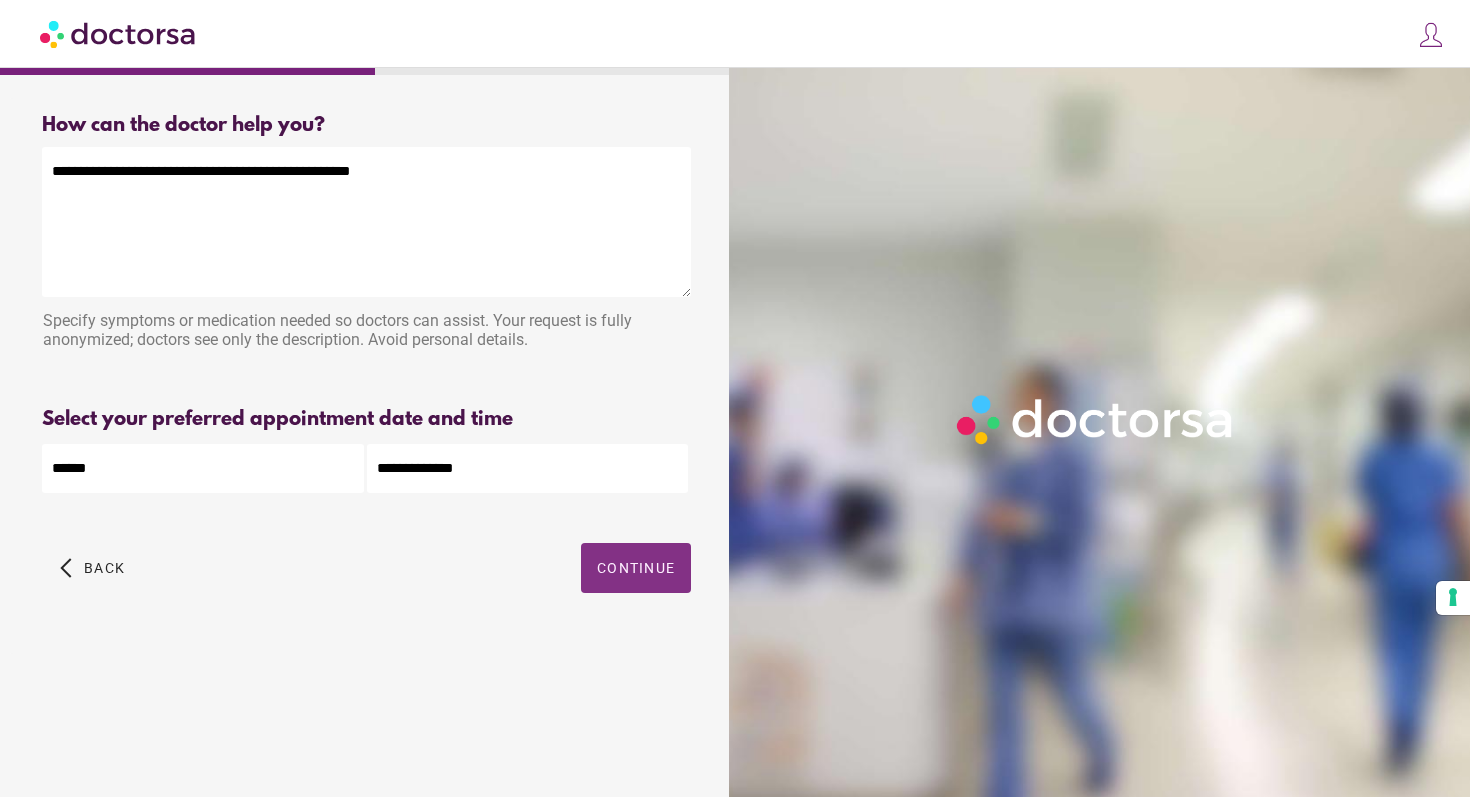 click at bounding box center (636, 568) 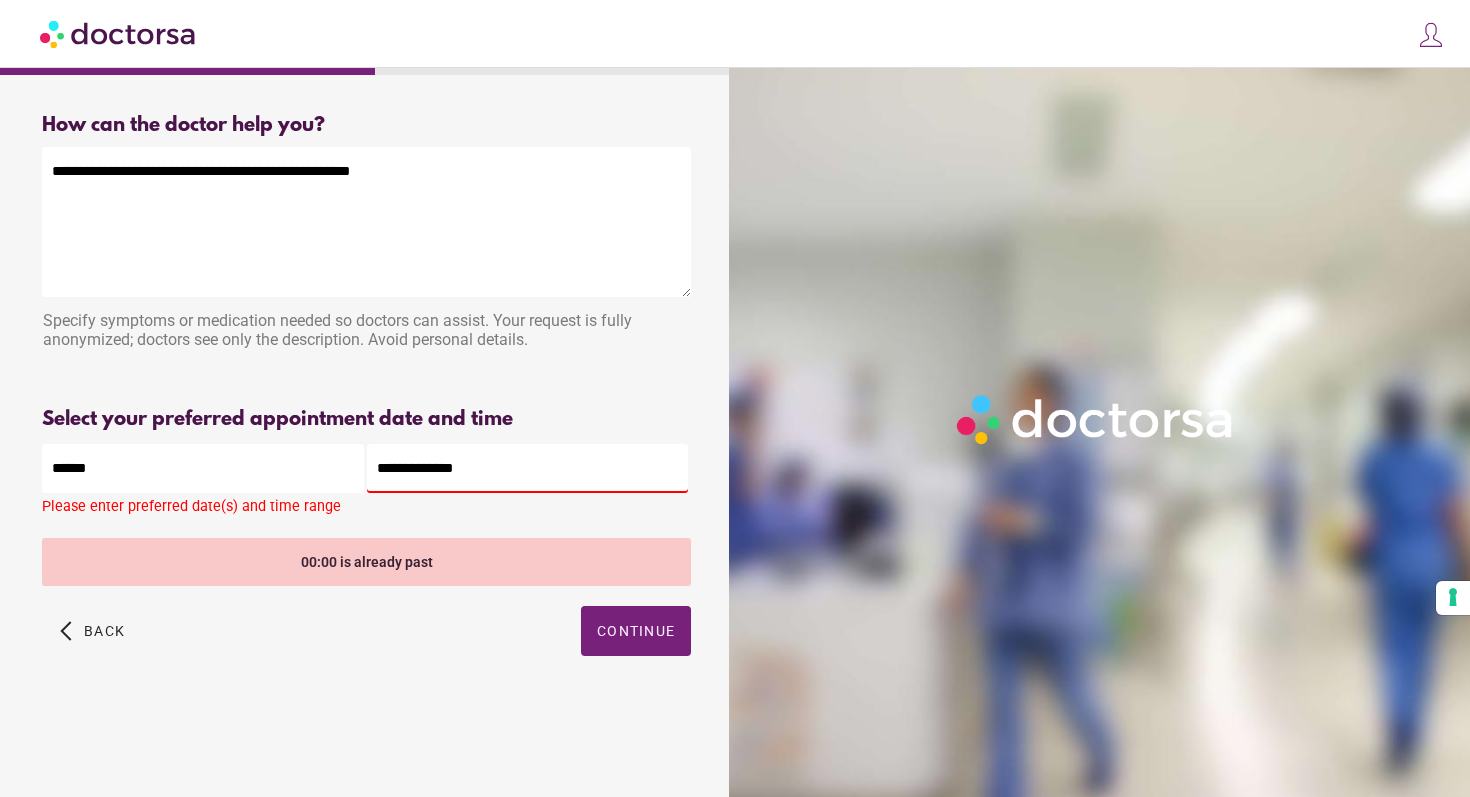 click on "**********" at bounding box center (528, 468) 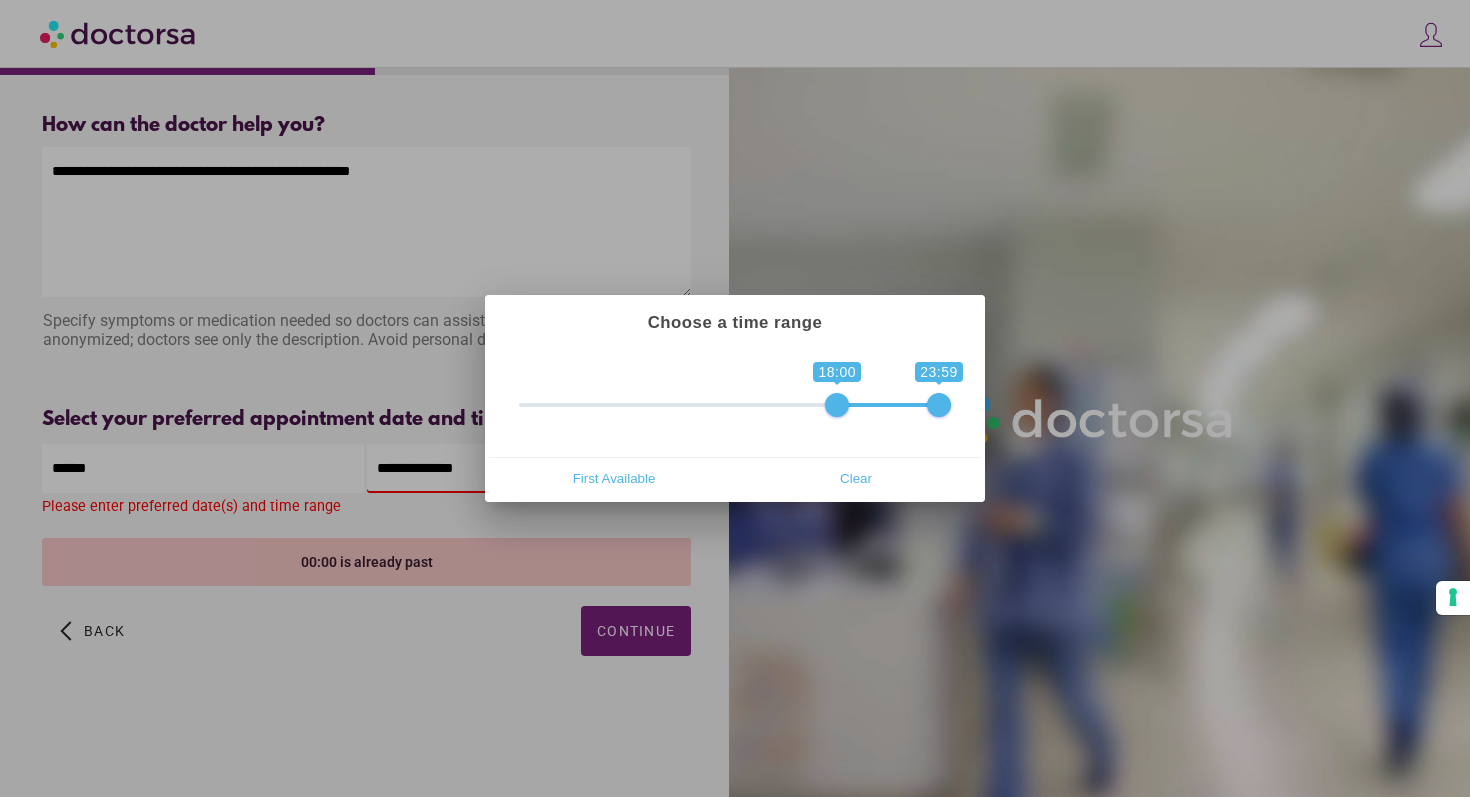 drag, startPoint x: 535, startPoint y: 409, endPoint x: 849, endPoint y: 400, distance: 314.12897 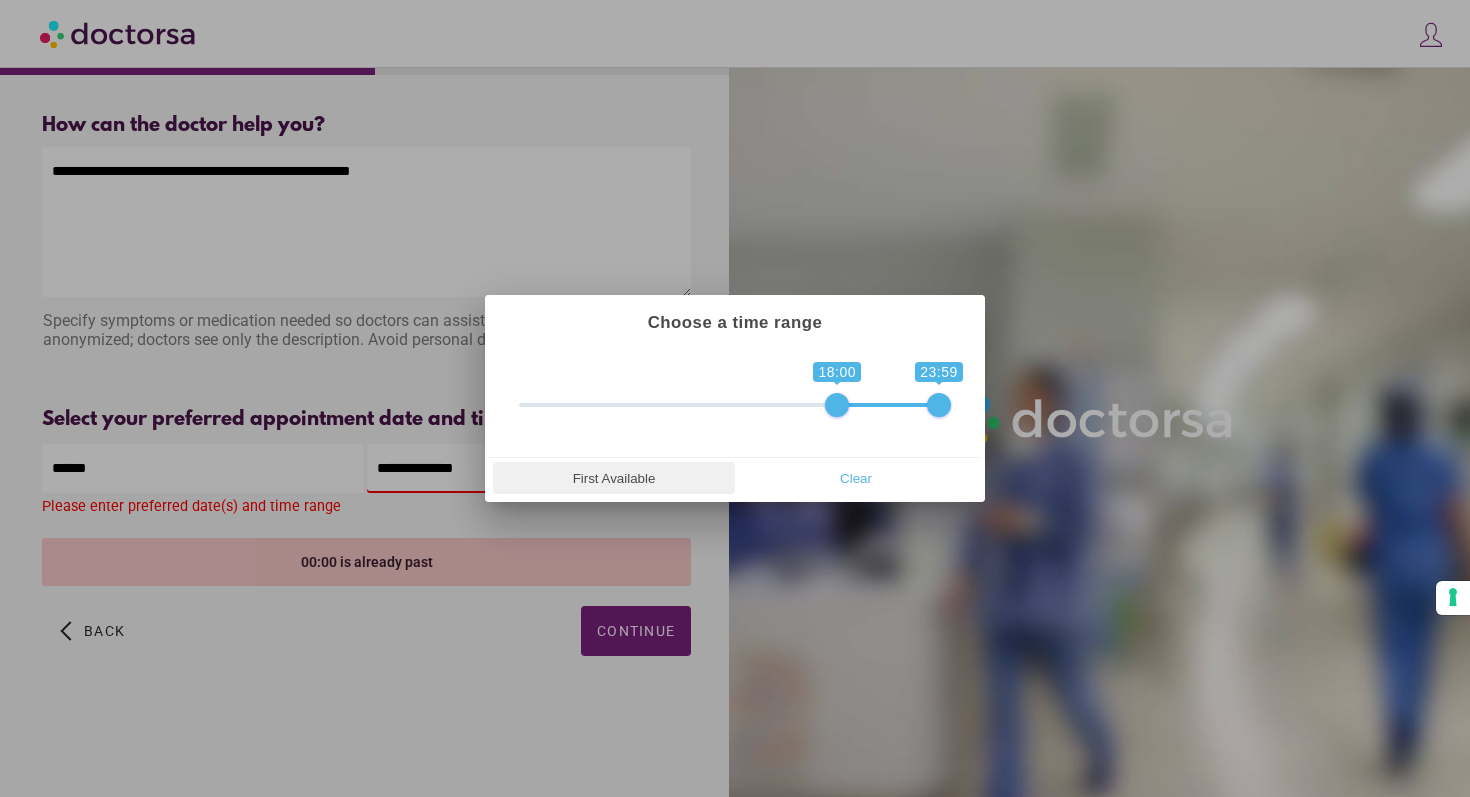 click on "First Available" at bounding box center [614, 478] 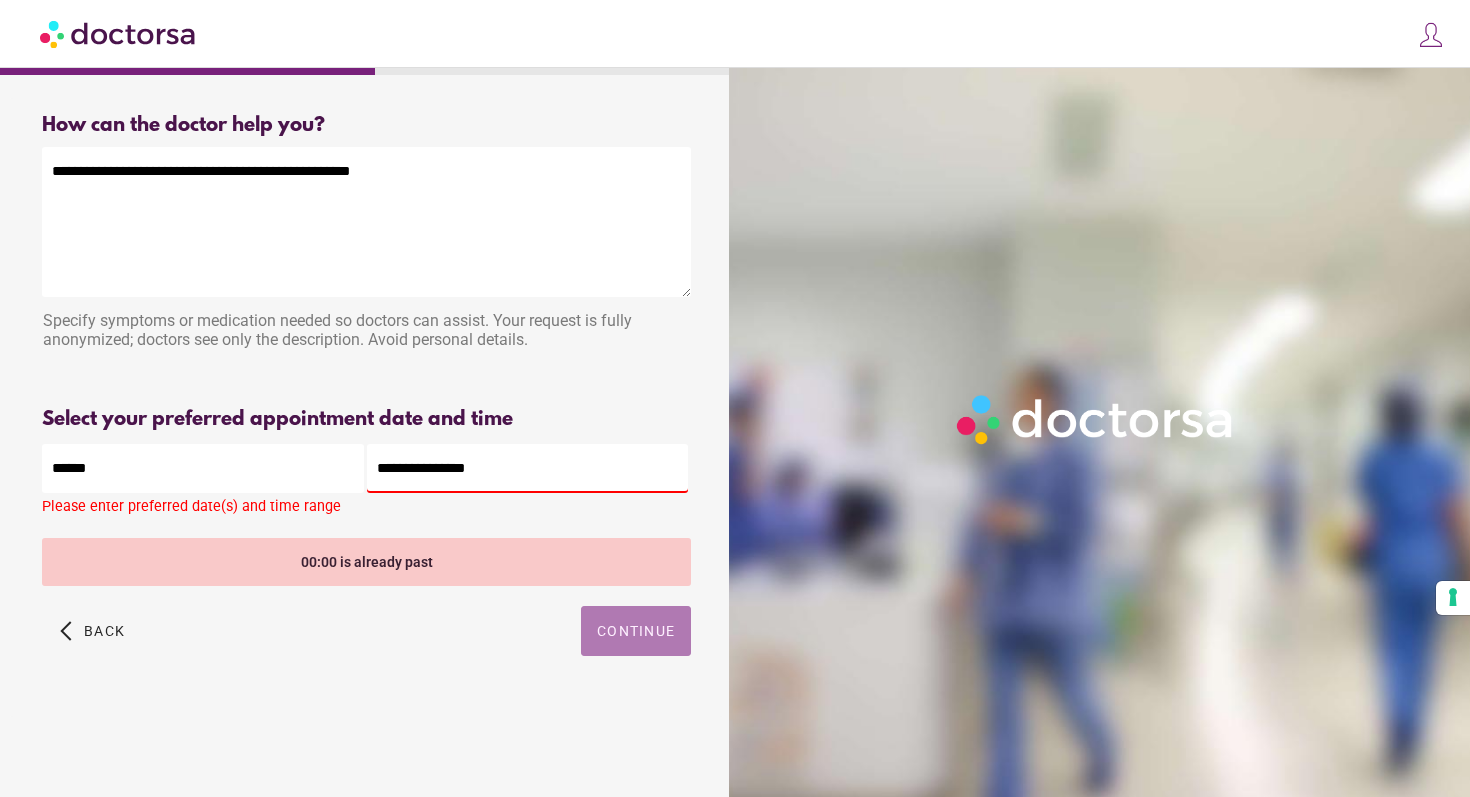 click on "Continue" at bounding box center [636, 631] 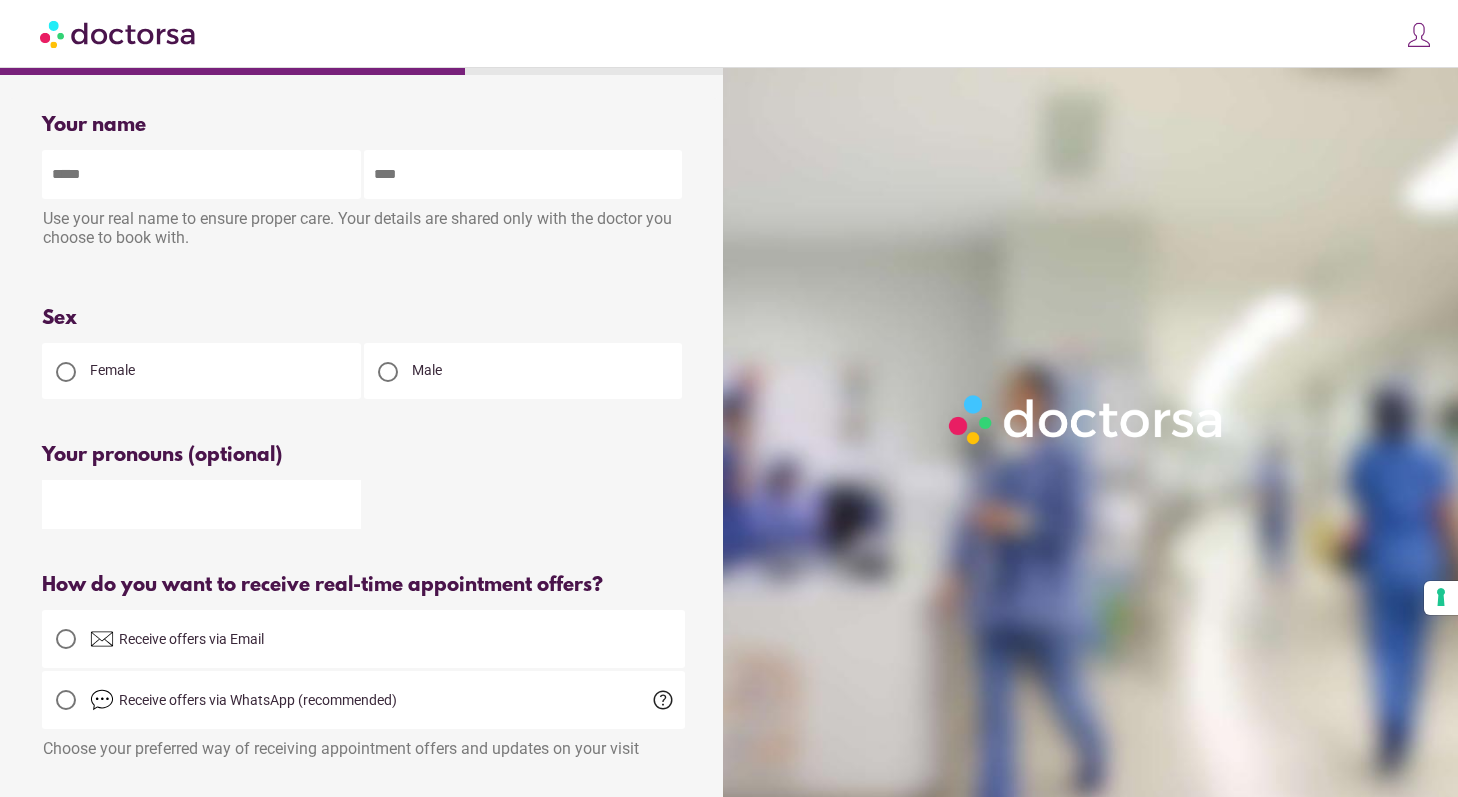 click at bounding box center (201, 174) 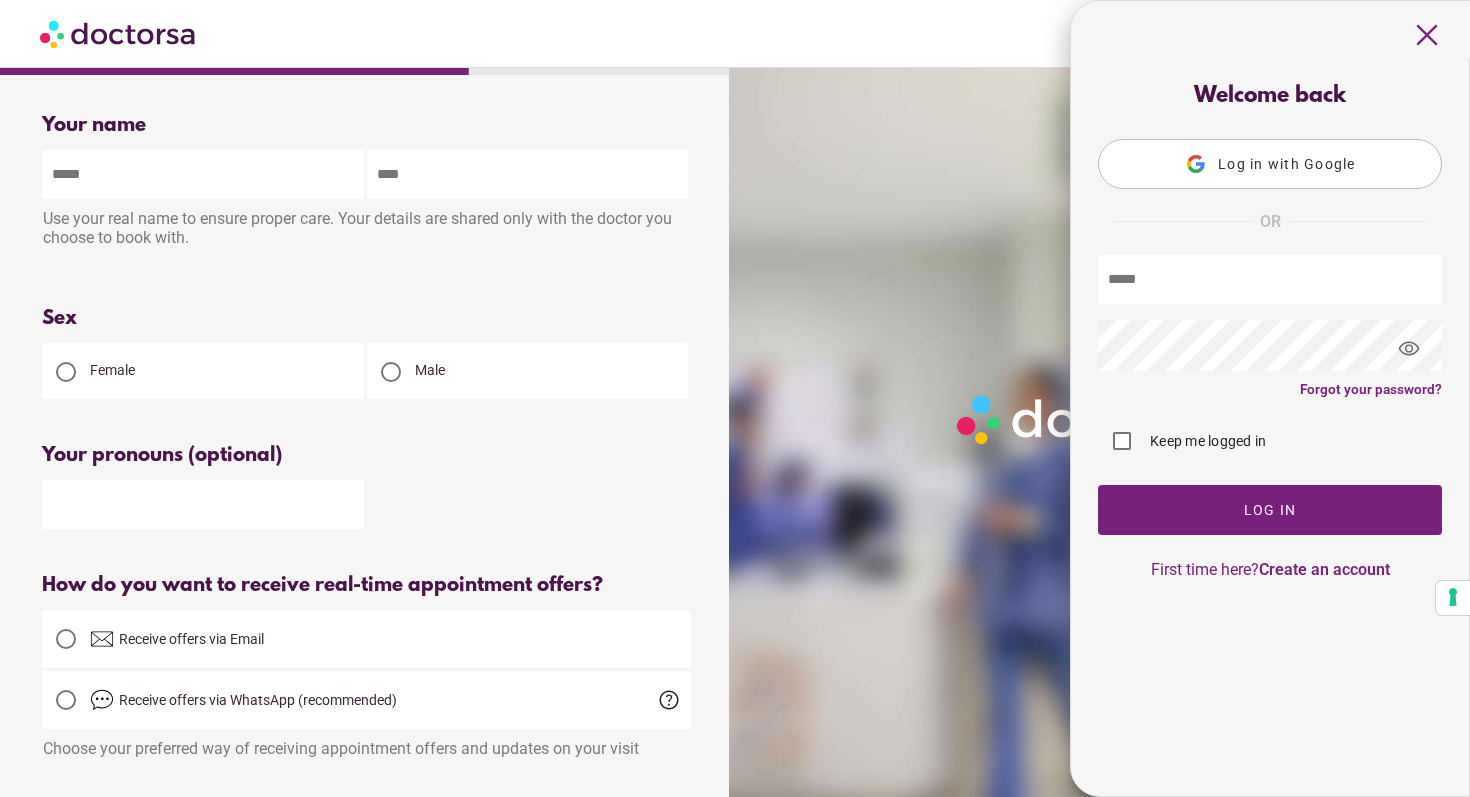 click at bounding box center (1270, 279) 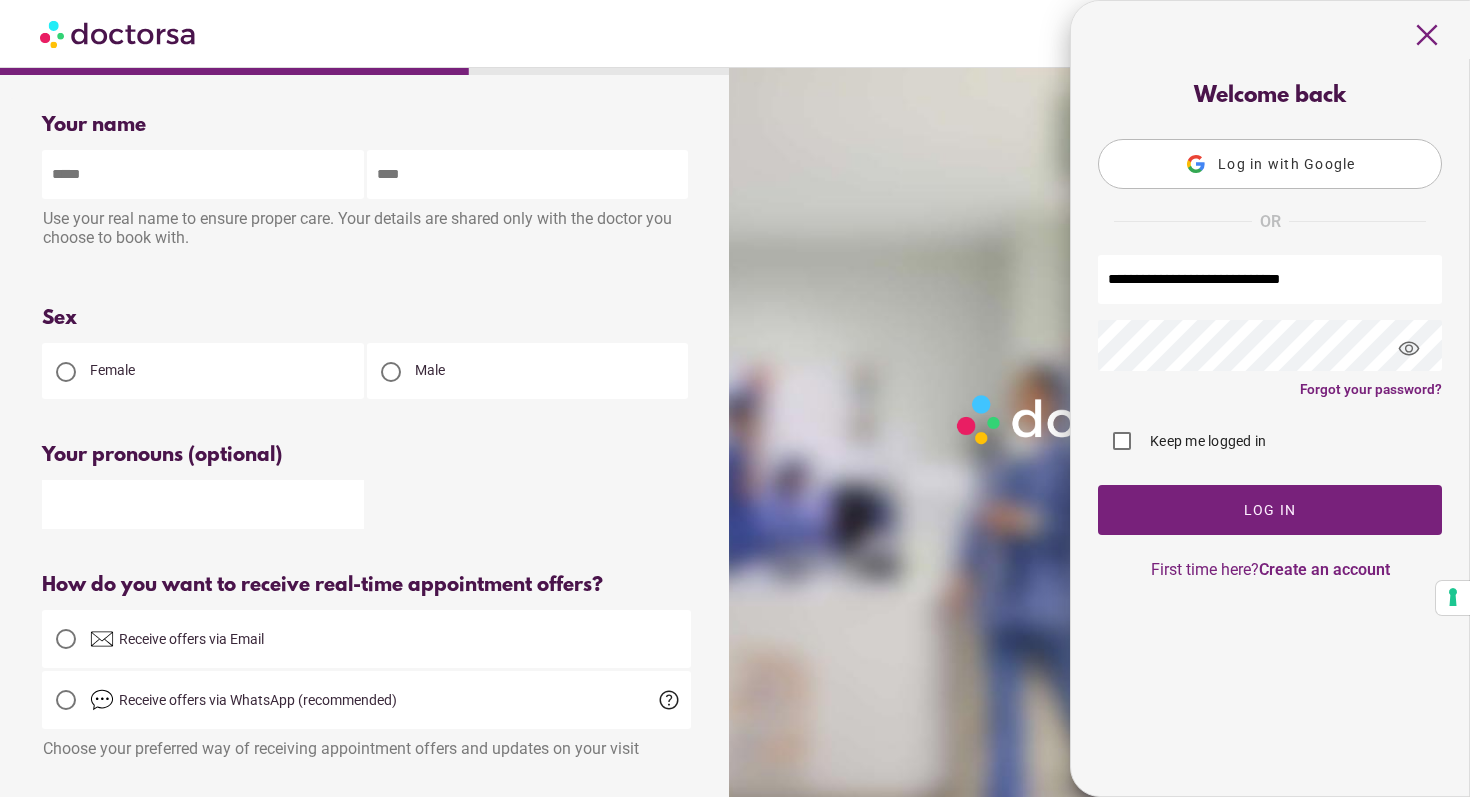 click on "Keep me logged in" at bounding box center (1182, 441) 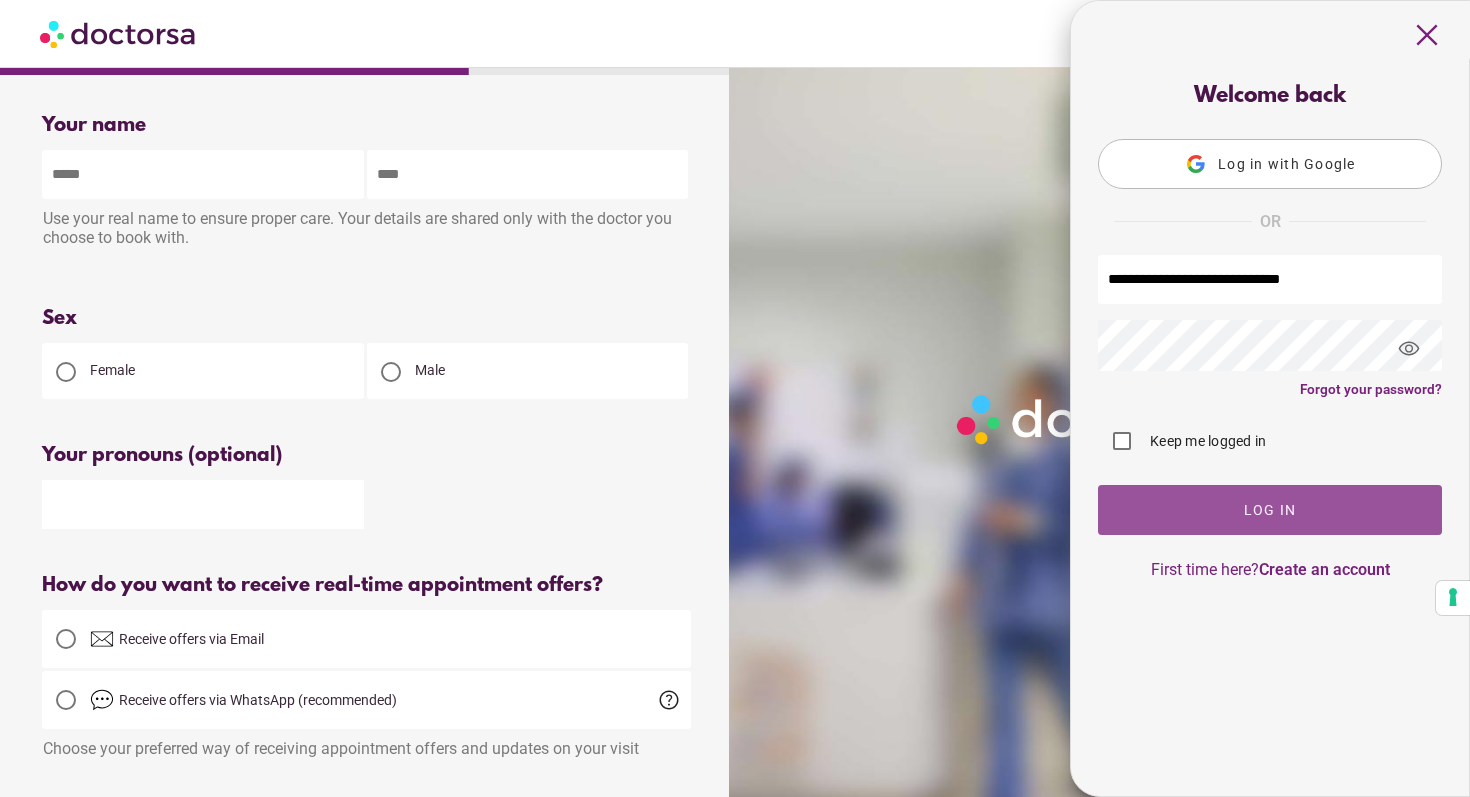 click at bounding box center (1270, 510) 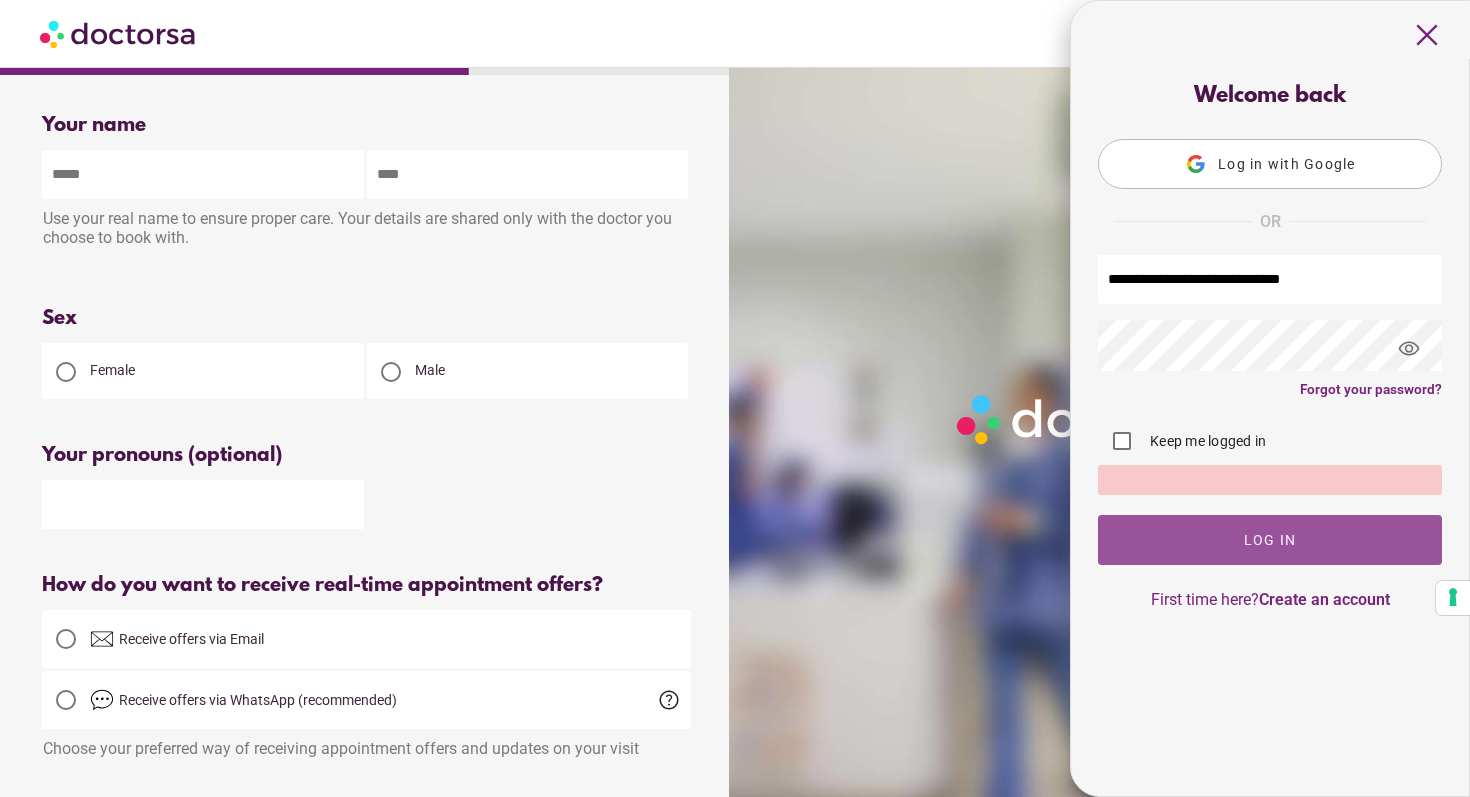 click at bounding box center (1270, 540) 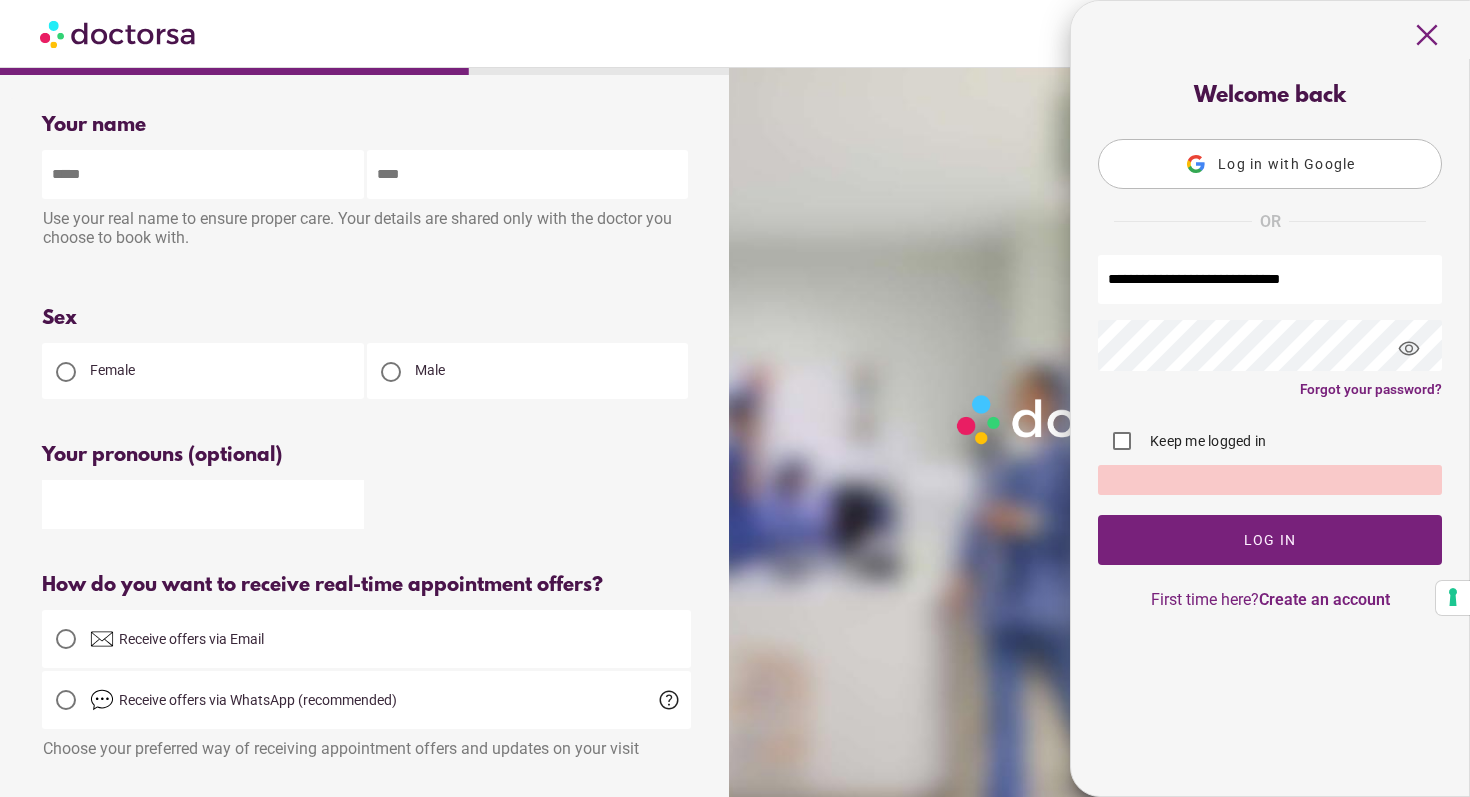 click on "close
Log in
Make a request
Your appointments
Your profile
Welcome back
Log in with Google
OR" at bounding box center [735, 737] 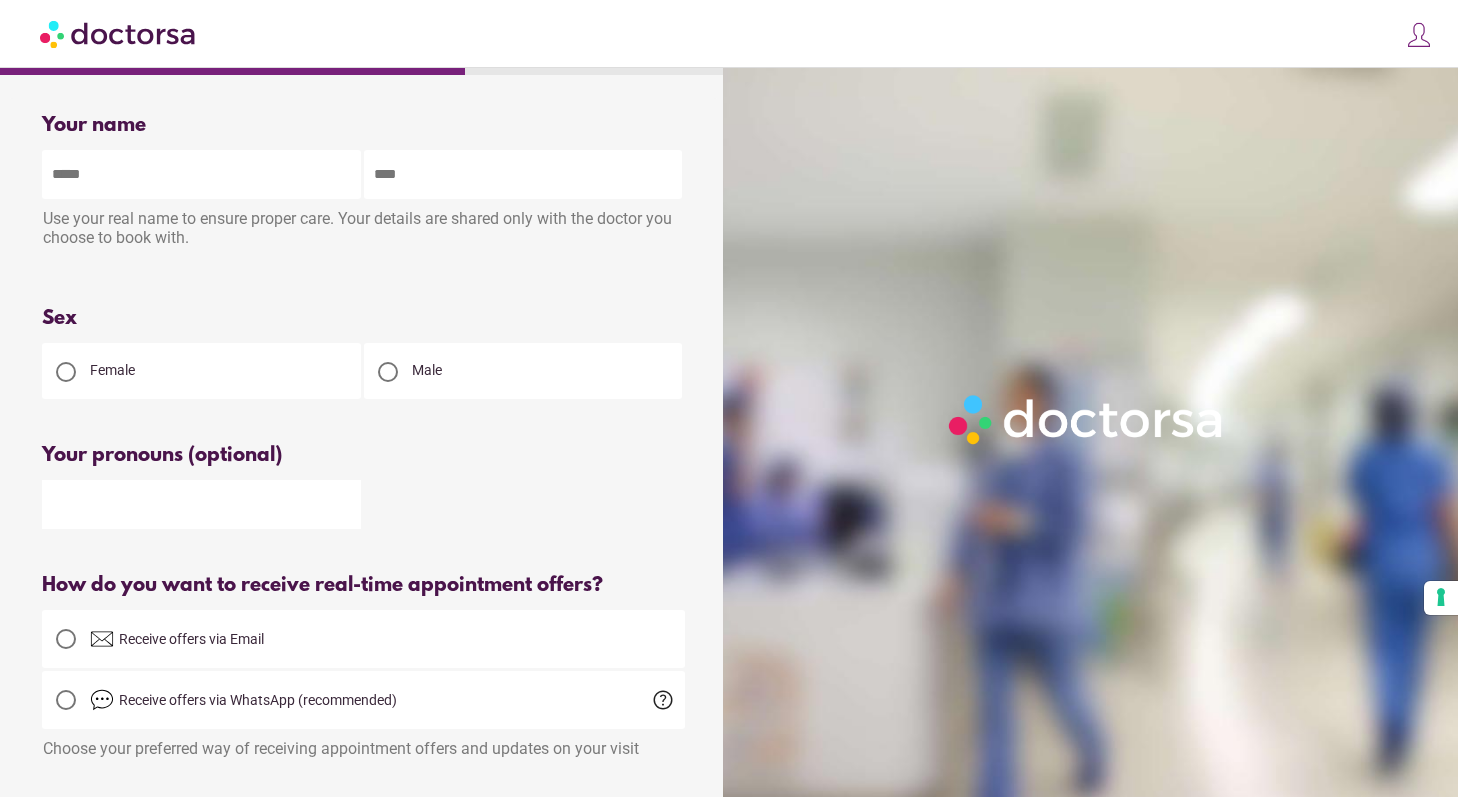 click at bounding box center (1419, 35) 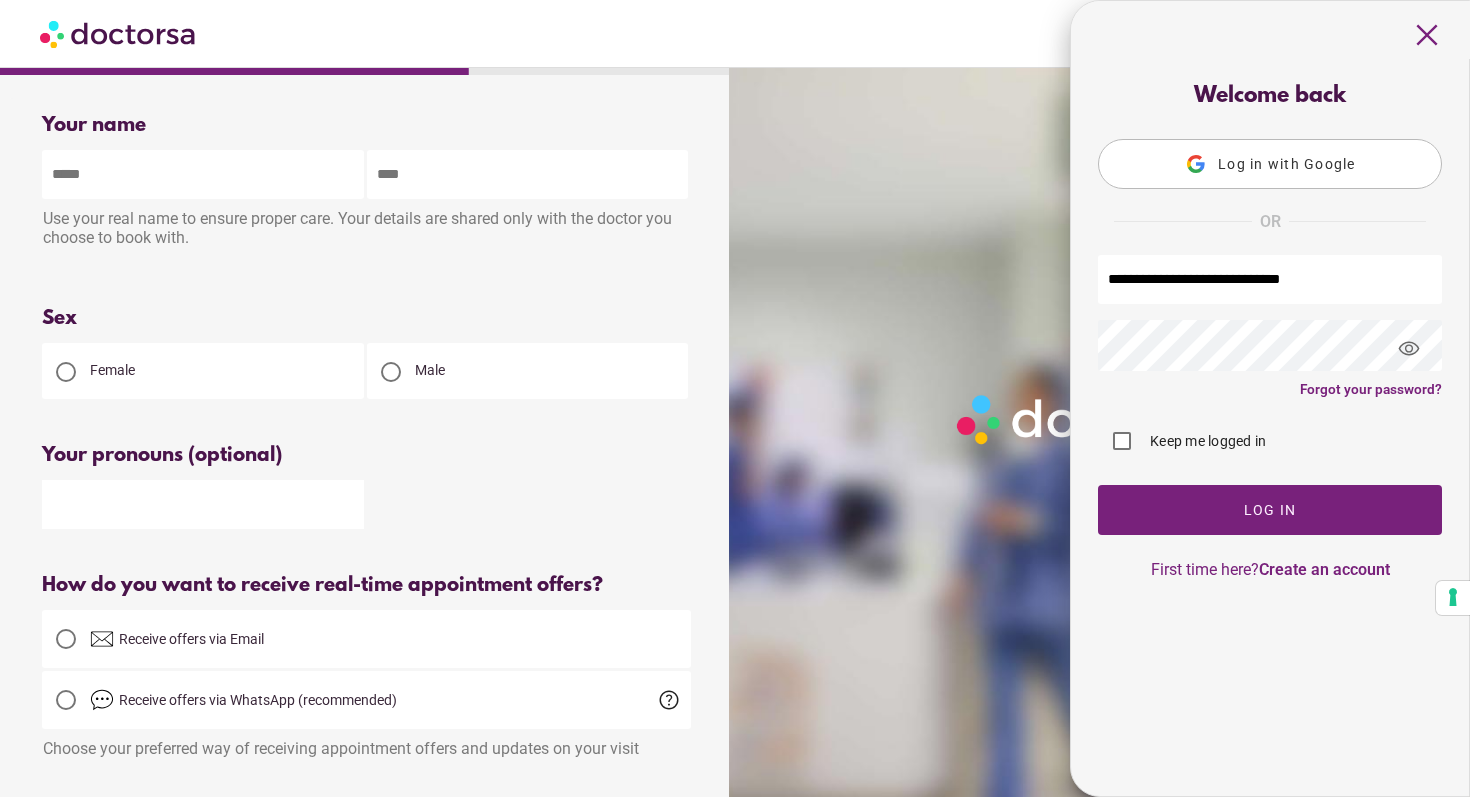 click on "close
Log in
Make a request
Your appointments
Your profile
Welcome back
Log in with Google
OR" at bounding box center [735, 737] 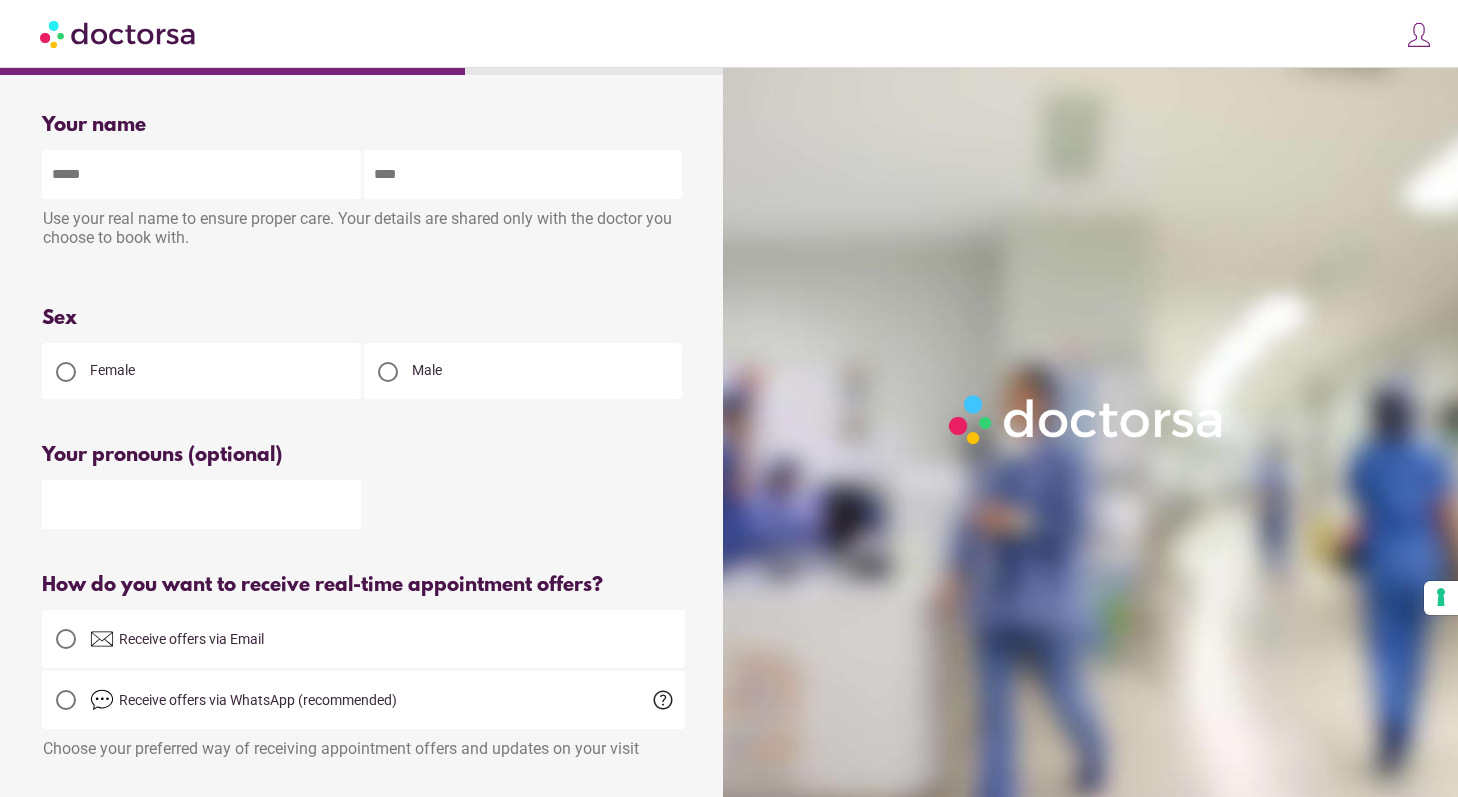click at bounding box center [1419, 35] 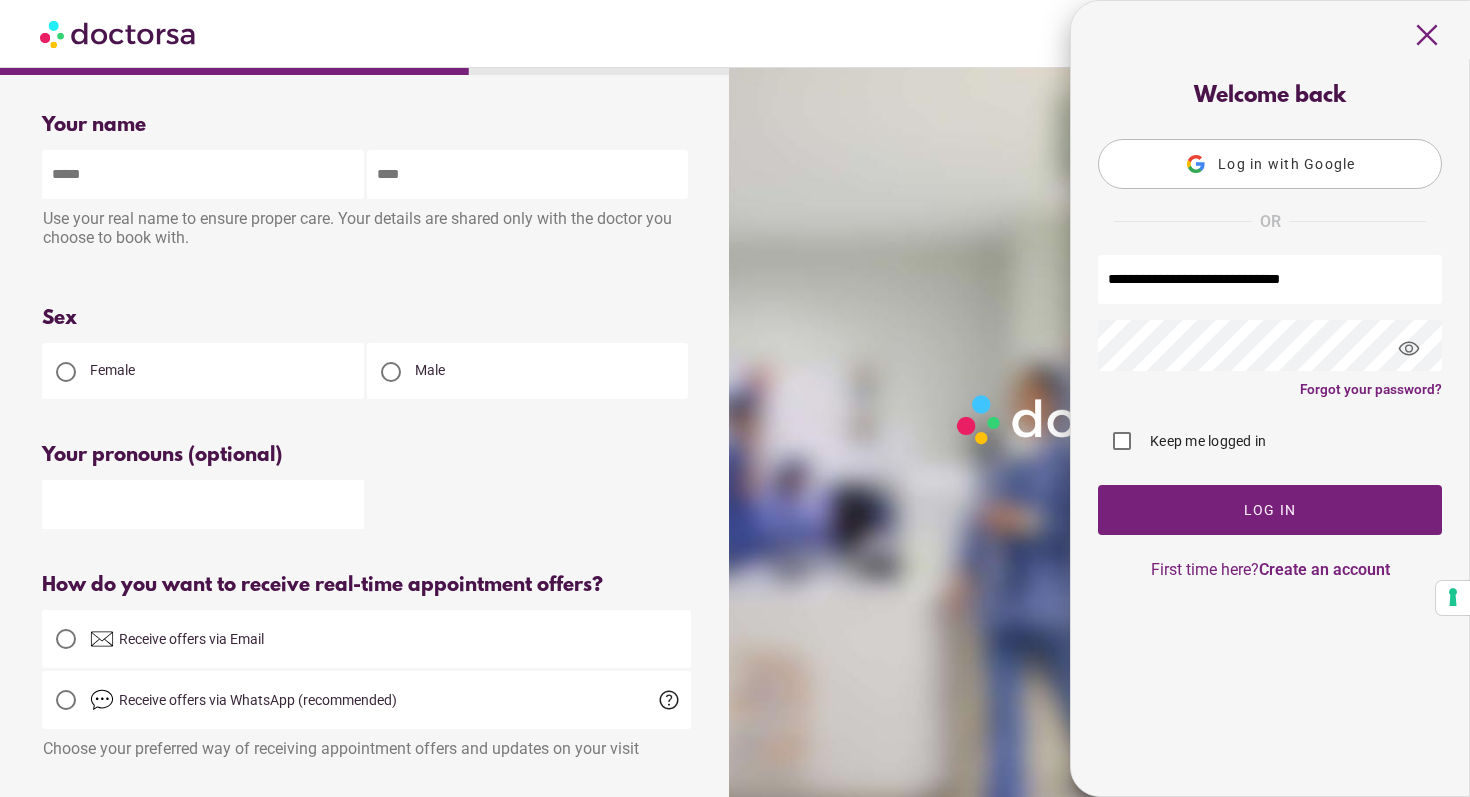 click on "Keep me logged in" at bounding box center [1206, 441] 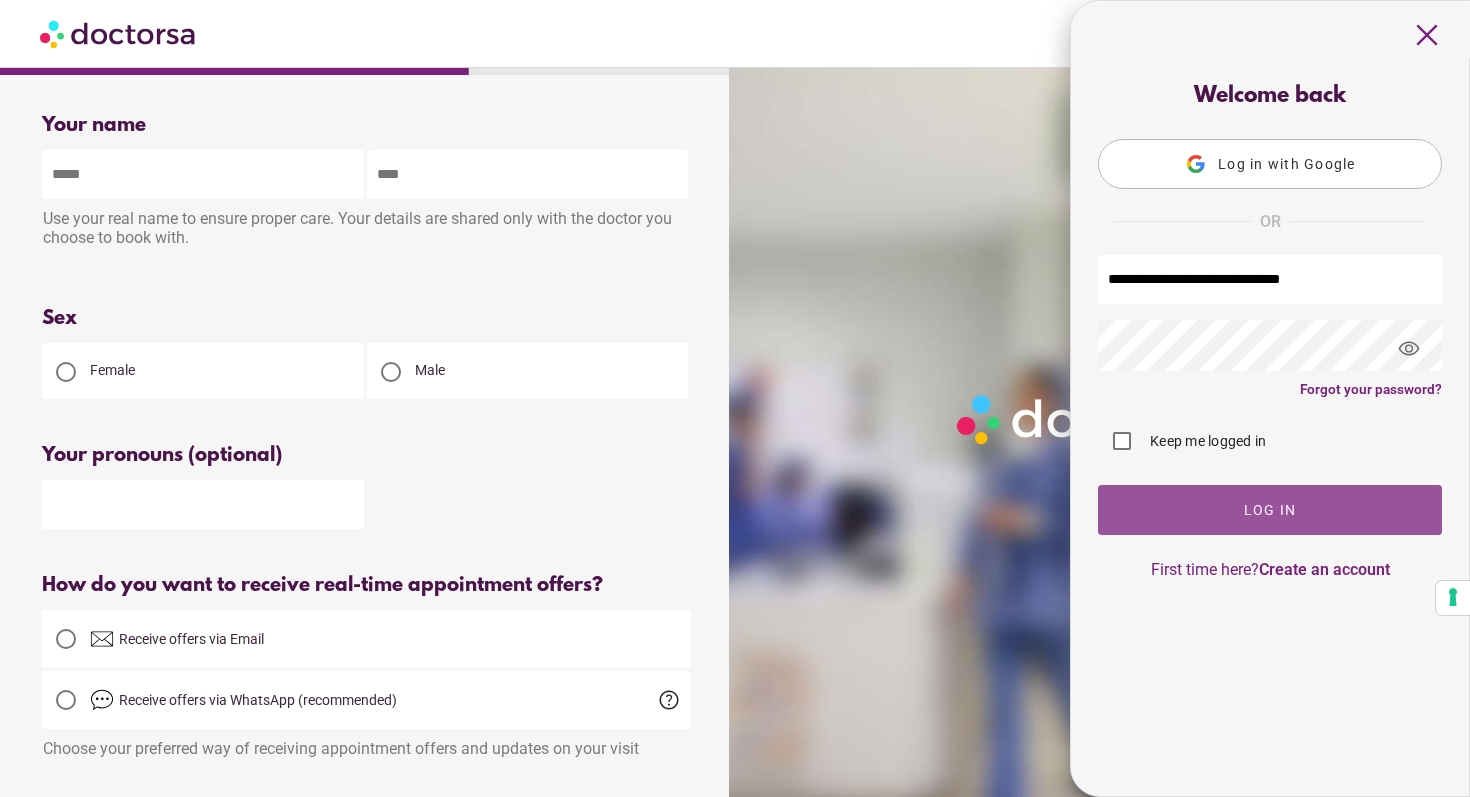 click at bounding box center [1270, 510] 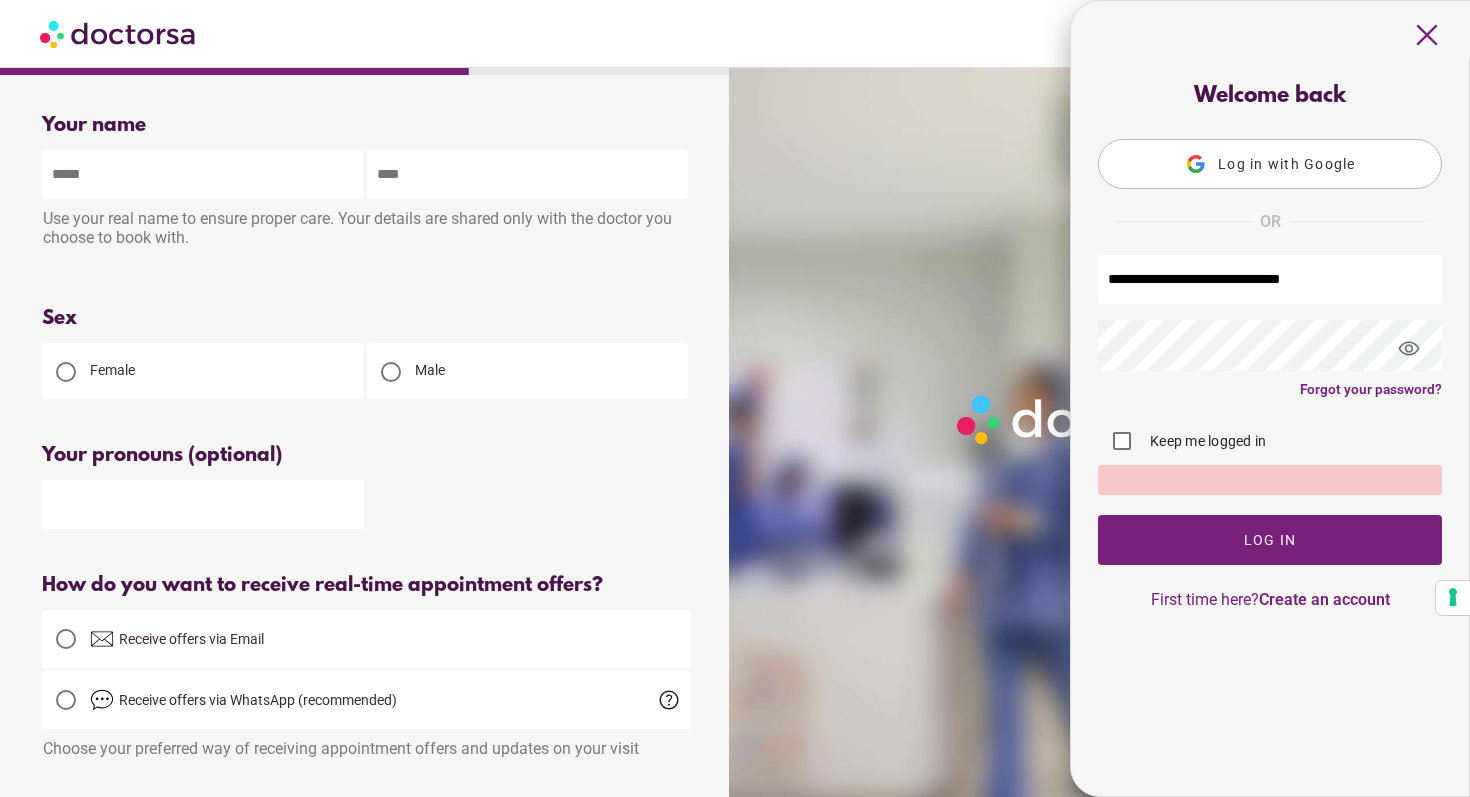 click on "close
Log in
Make a request
Your appointments
Your profile
Welcome back
Log in with Google
OR" at bounding box center [735, 737] 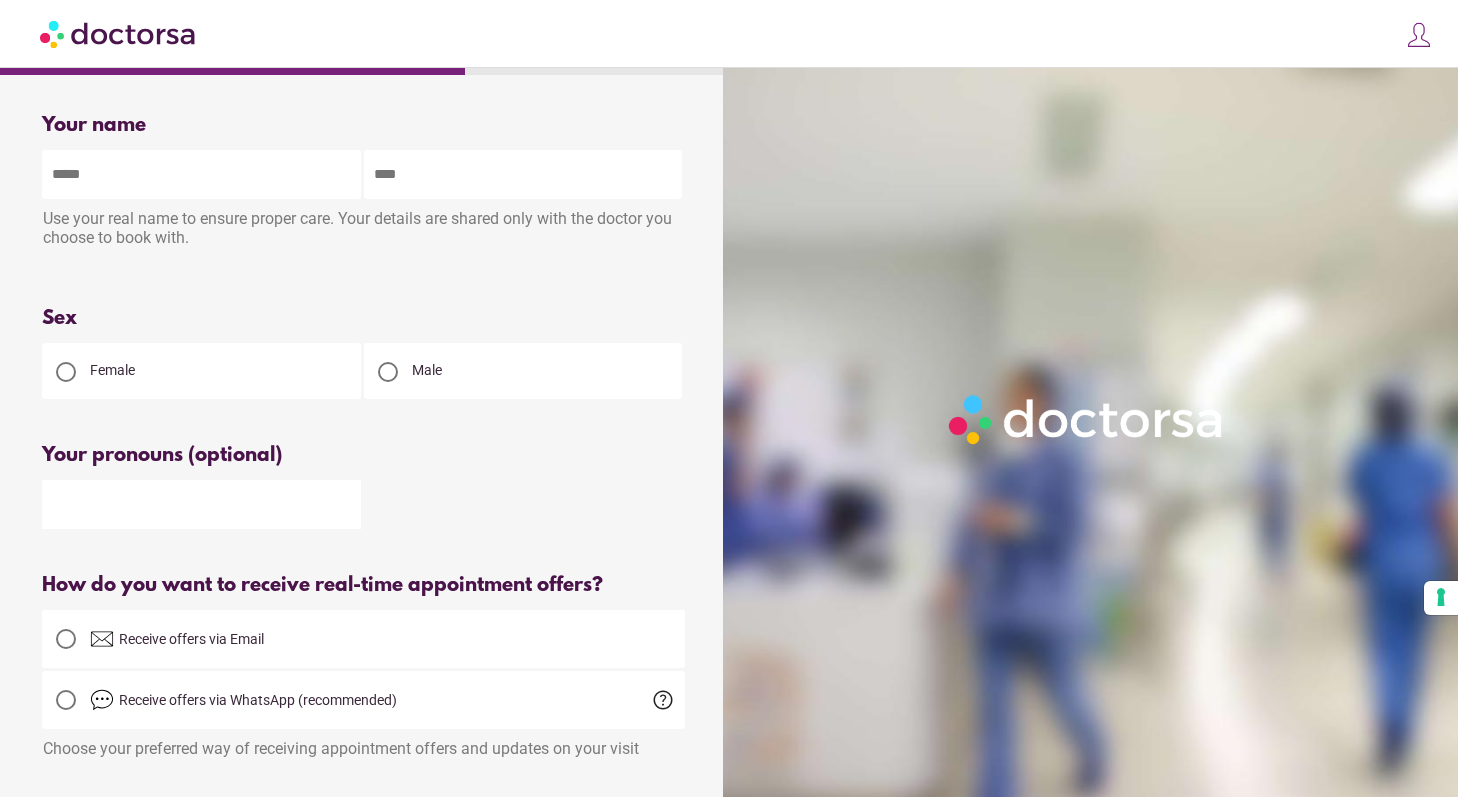 click at bounding box center (119, 33) 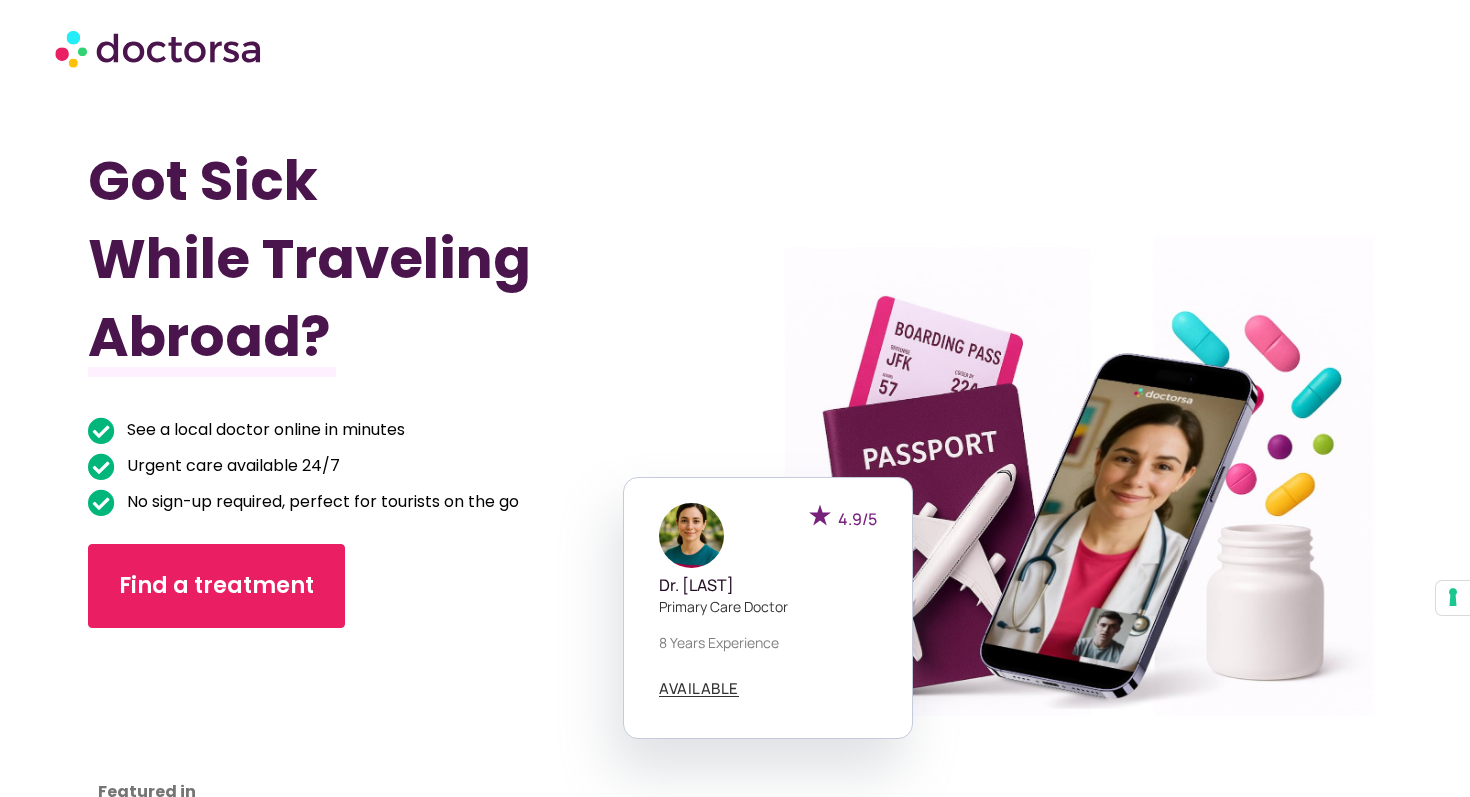 scroll, scrollTop: 0, scrollLeft: 0, axis: both 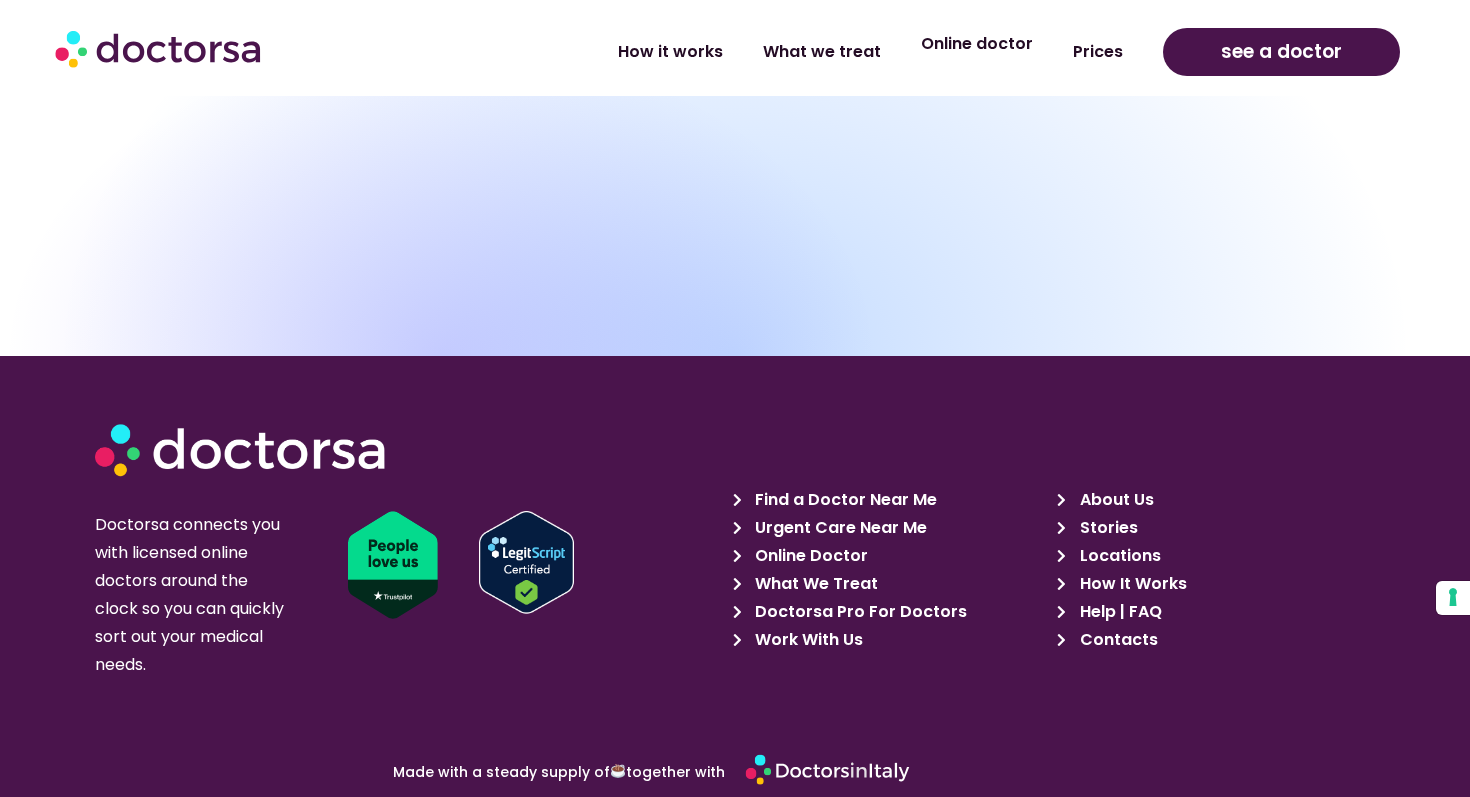 click on "Online doctor" 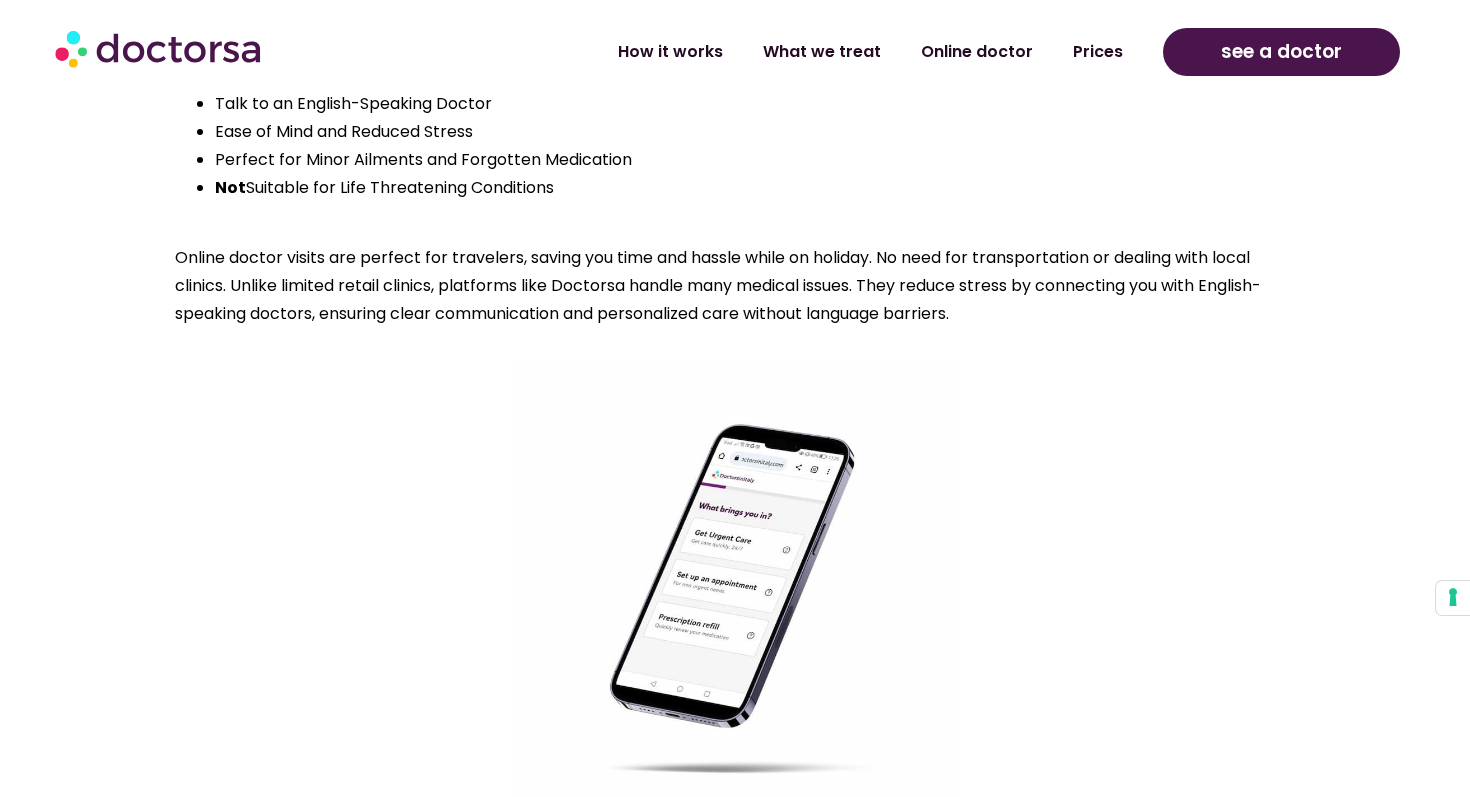 scroll, scrollTop: 1749, scrollLeft: 0, axis: vertical 